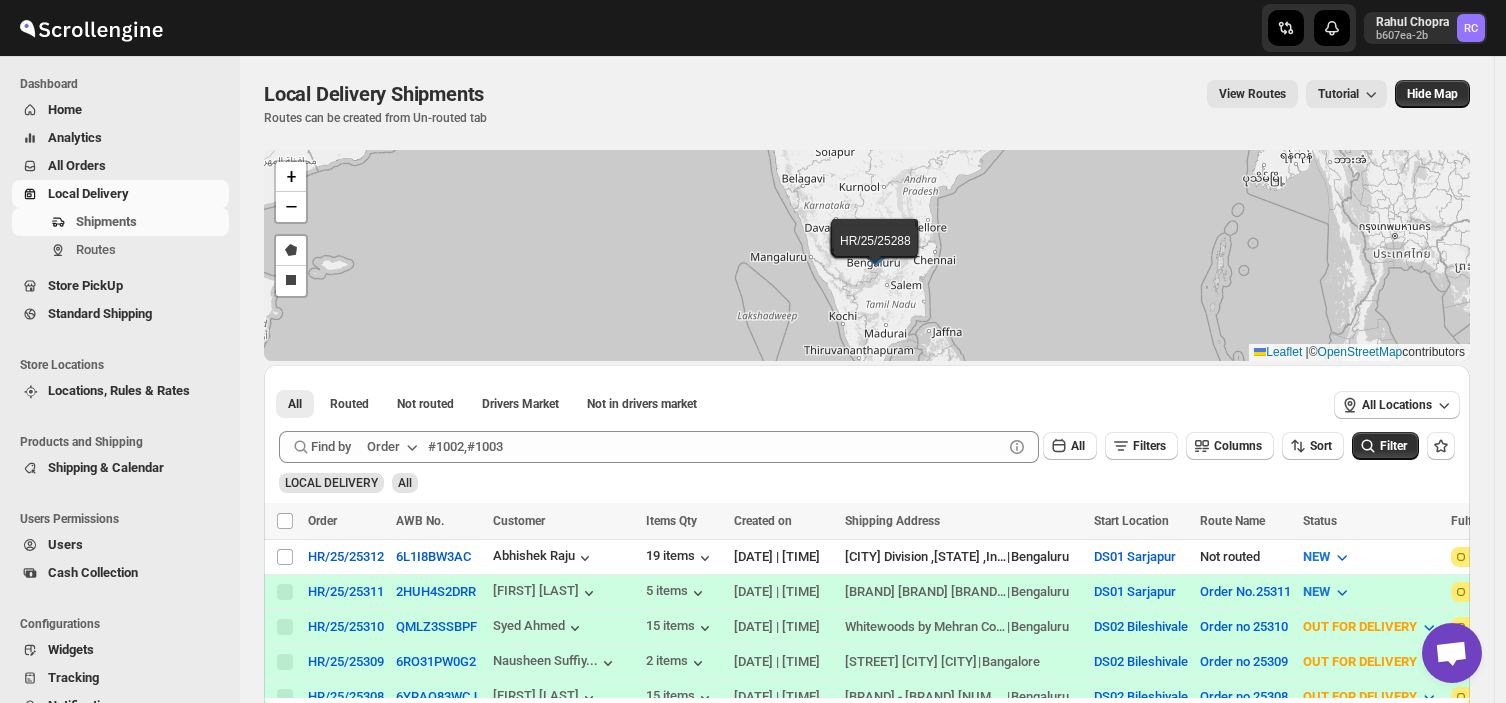 scroll, scrollTop: 0, scrollLeft: 0, axis: both 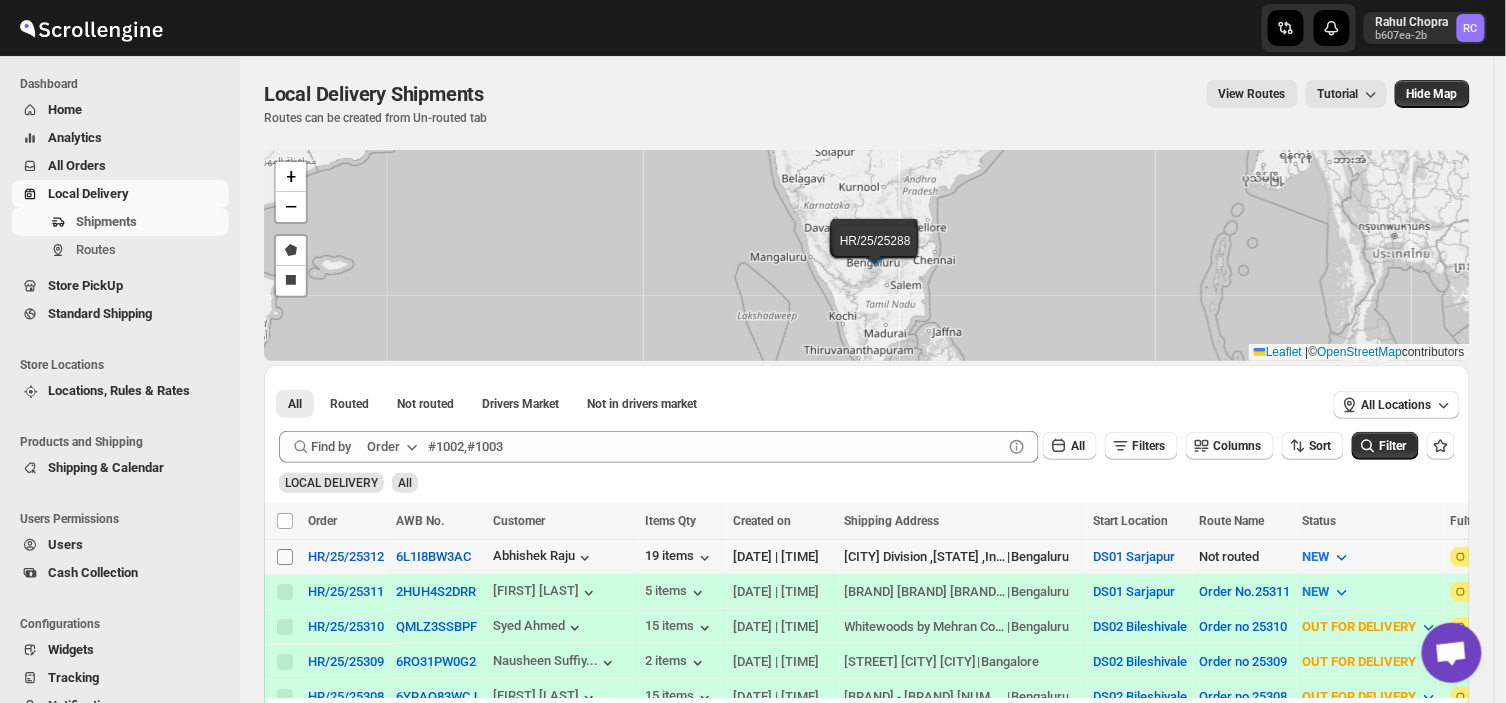 click on "Select shipment" at bounding box center [285, 557] 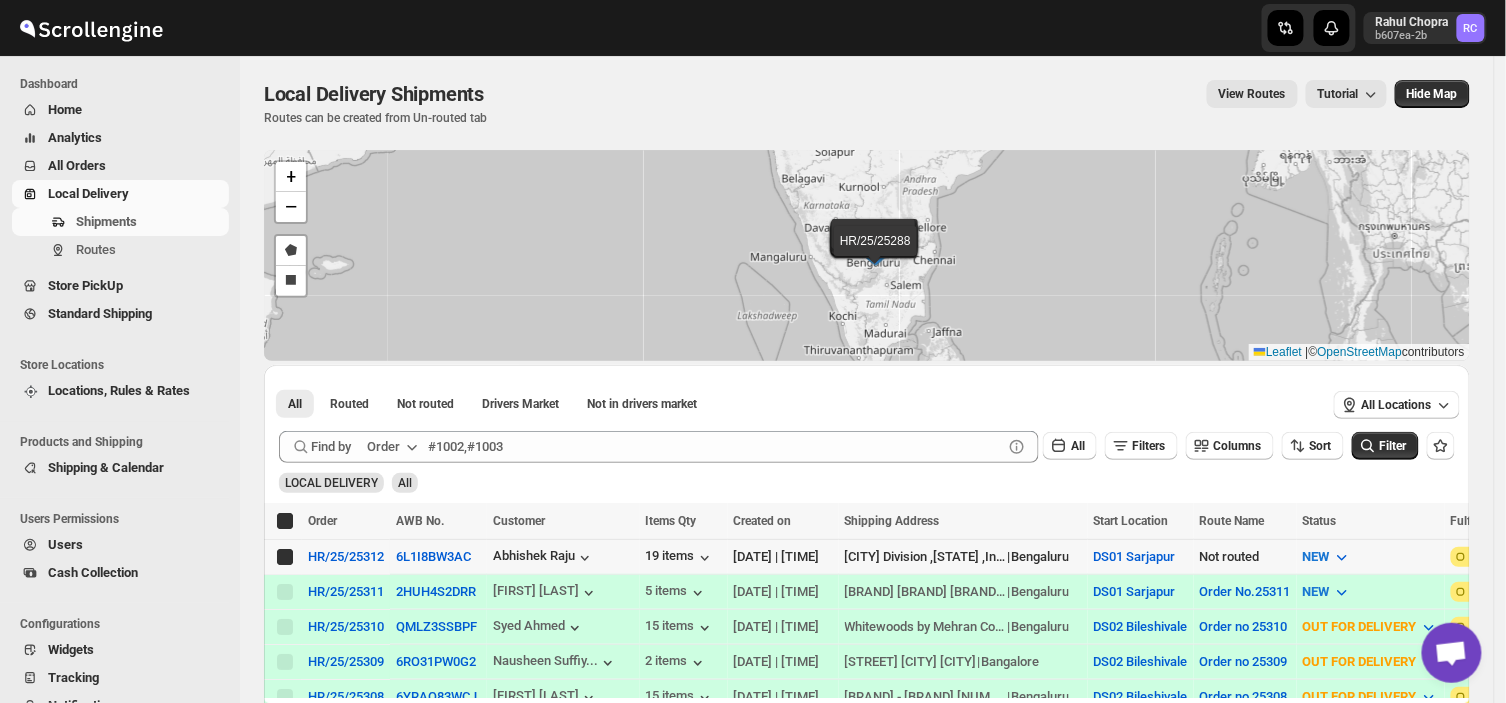 checkbox on "true" 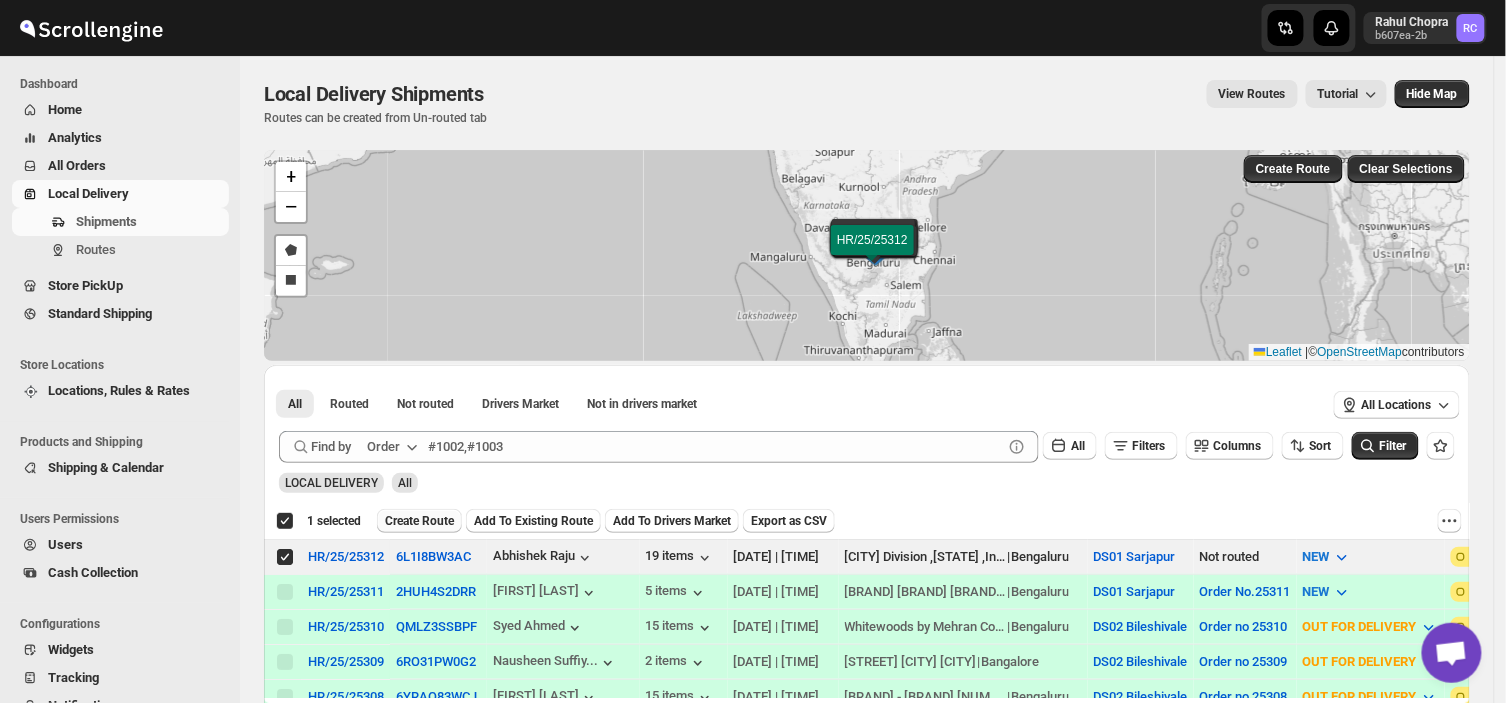 click on "Create Route" at bounding box center (419, 521) 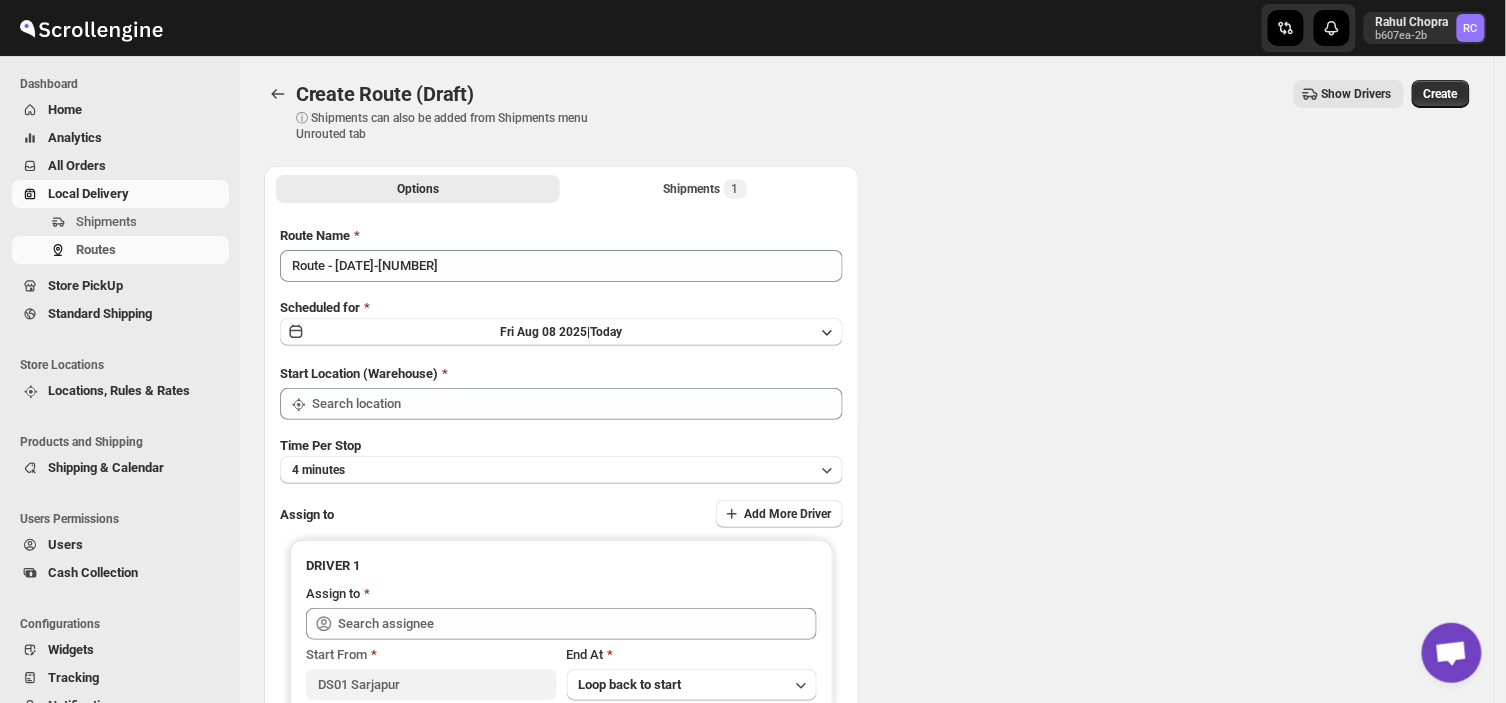 type on "DS01 Sarjapur" 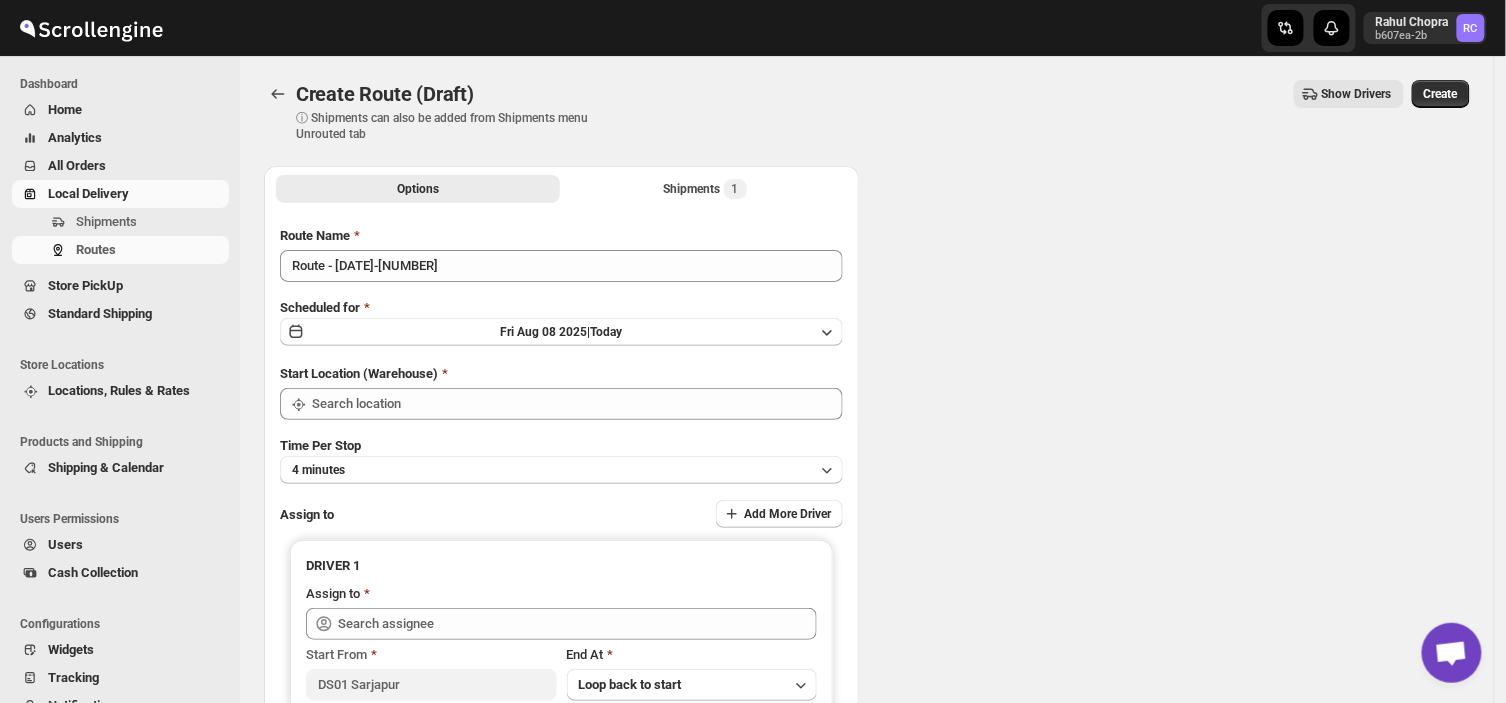 type on "DS01 Sarjapur" 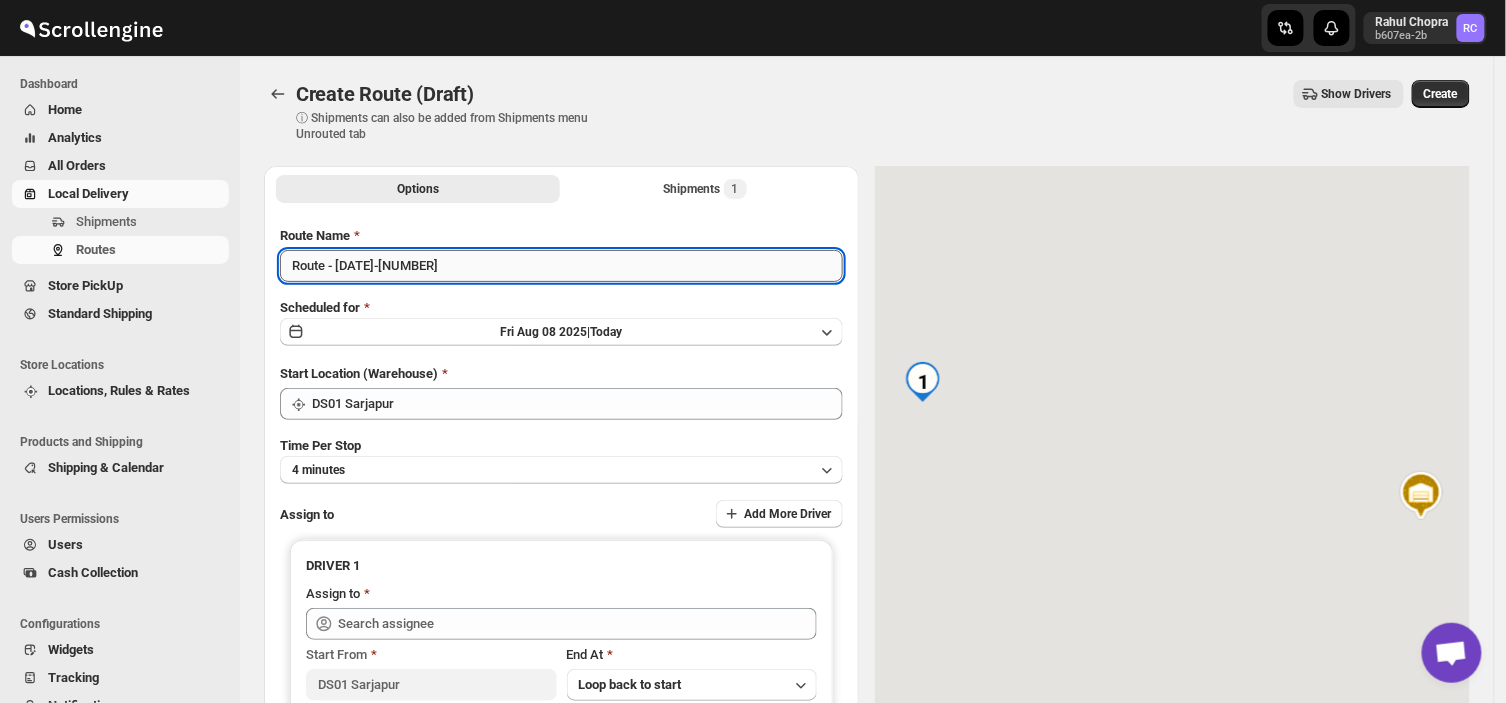 click on "Route - [DATE]-[NUMBER]" at bounding box center [561, 266] 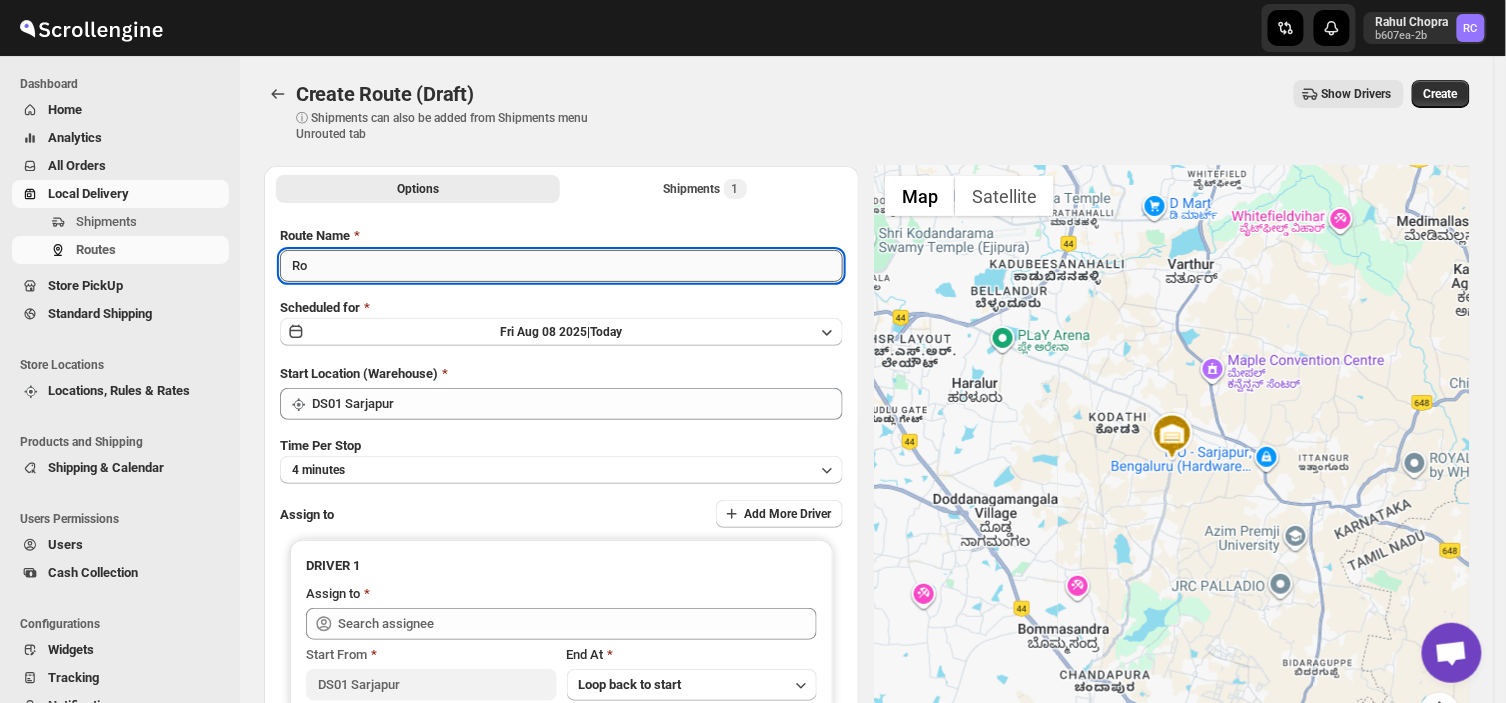 type on "R" 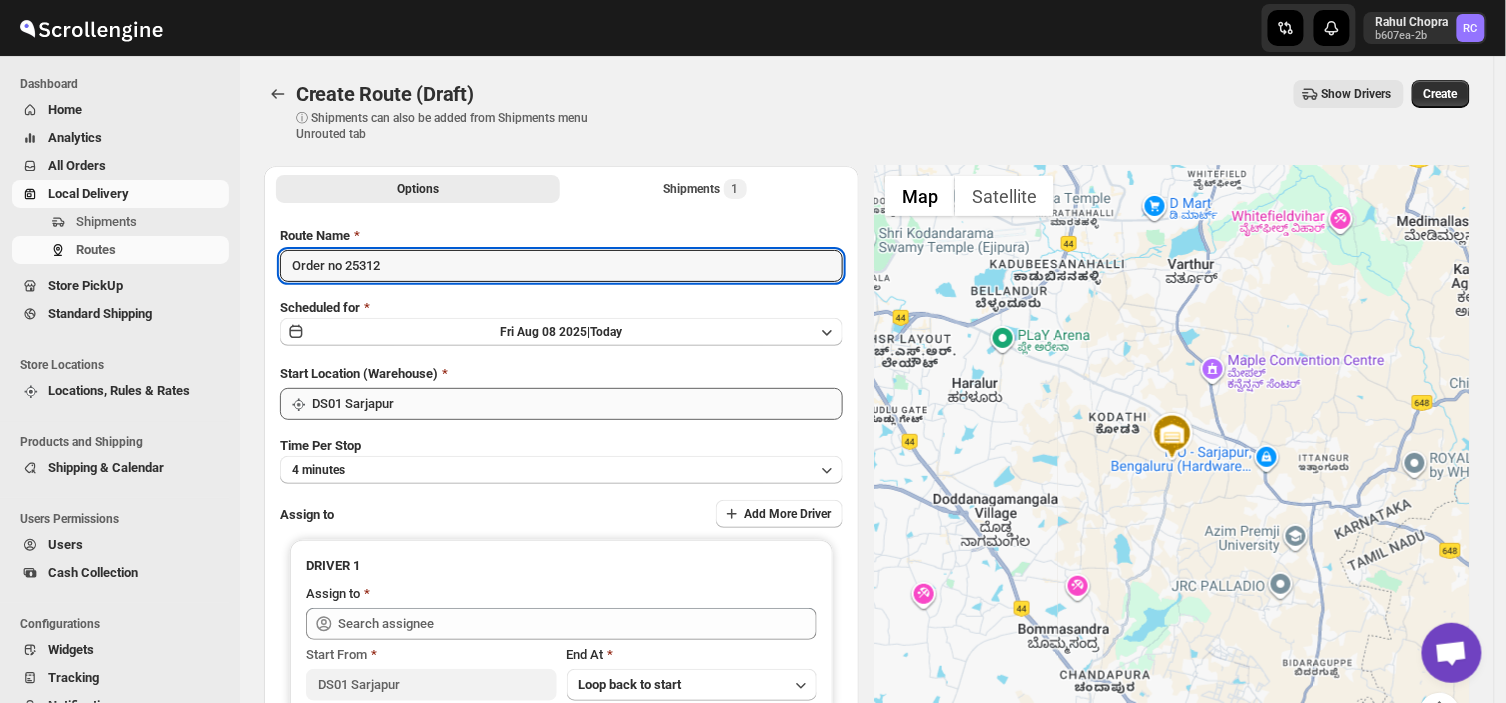 type on "Order no 25312" 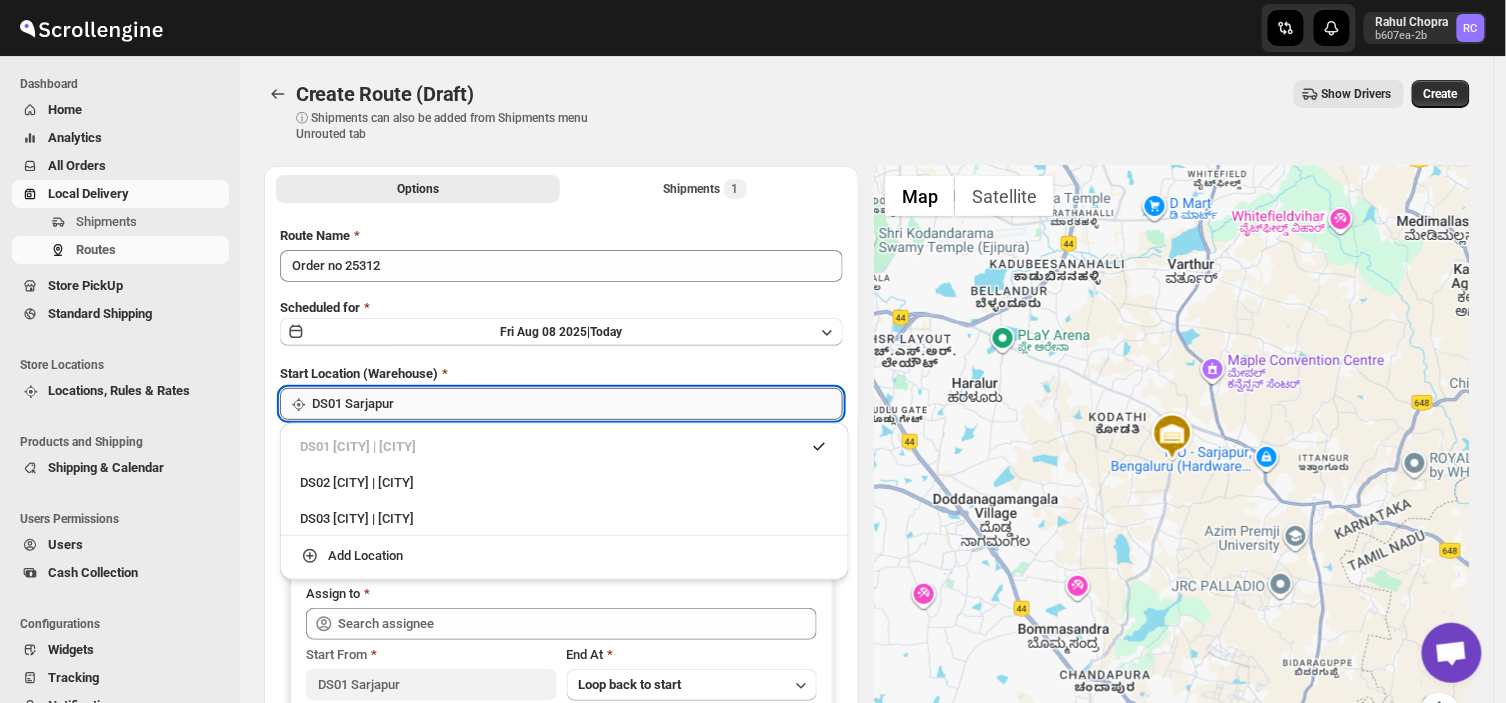 click on "DS01 Sarjapur" at bounding box center [577, 404] 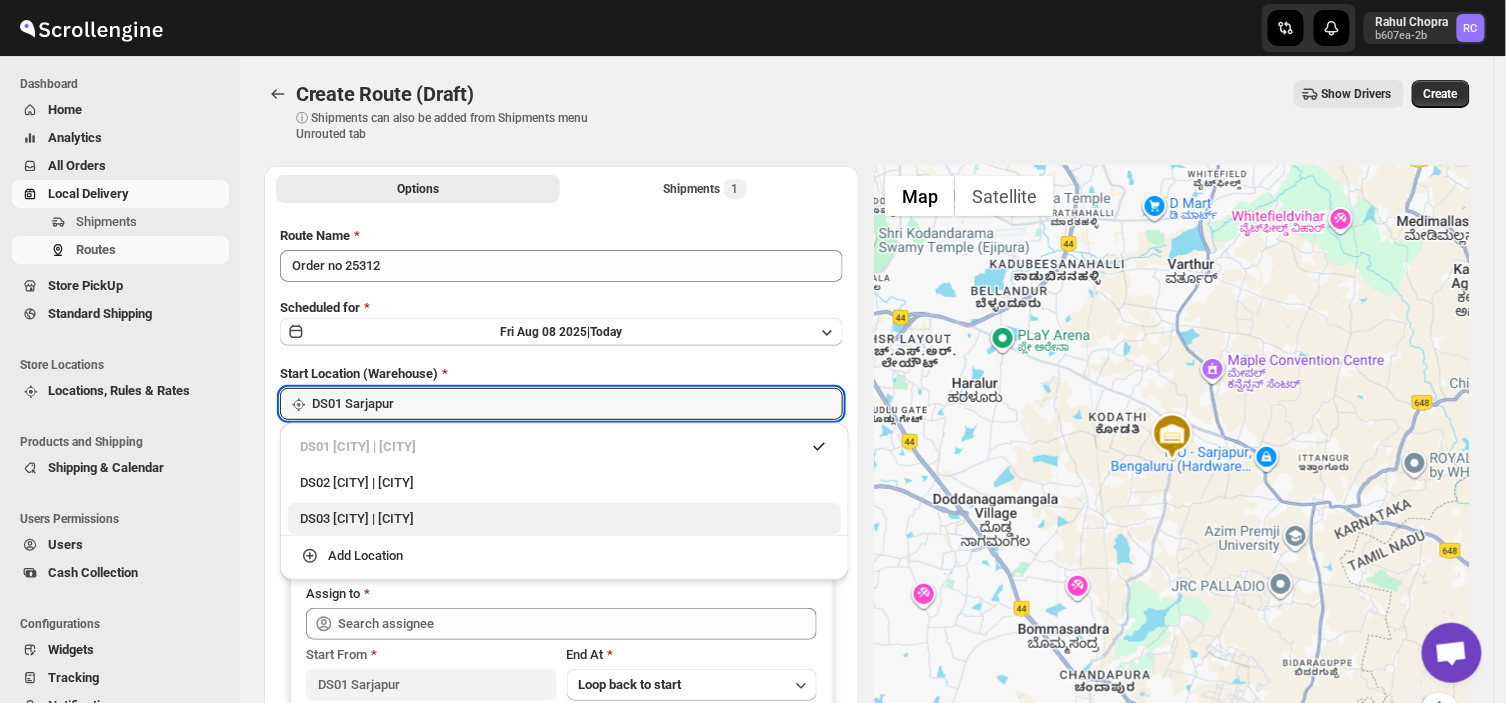 click on "DS03 [CITY] | [CITY]" at bounding box center (564, 519) 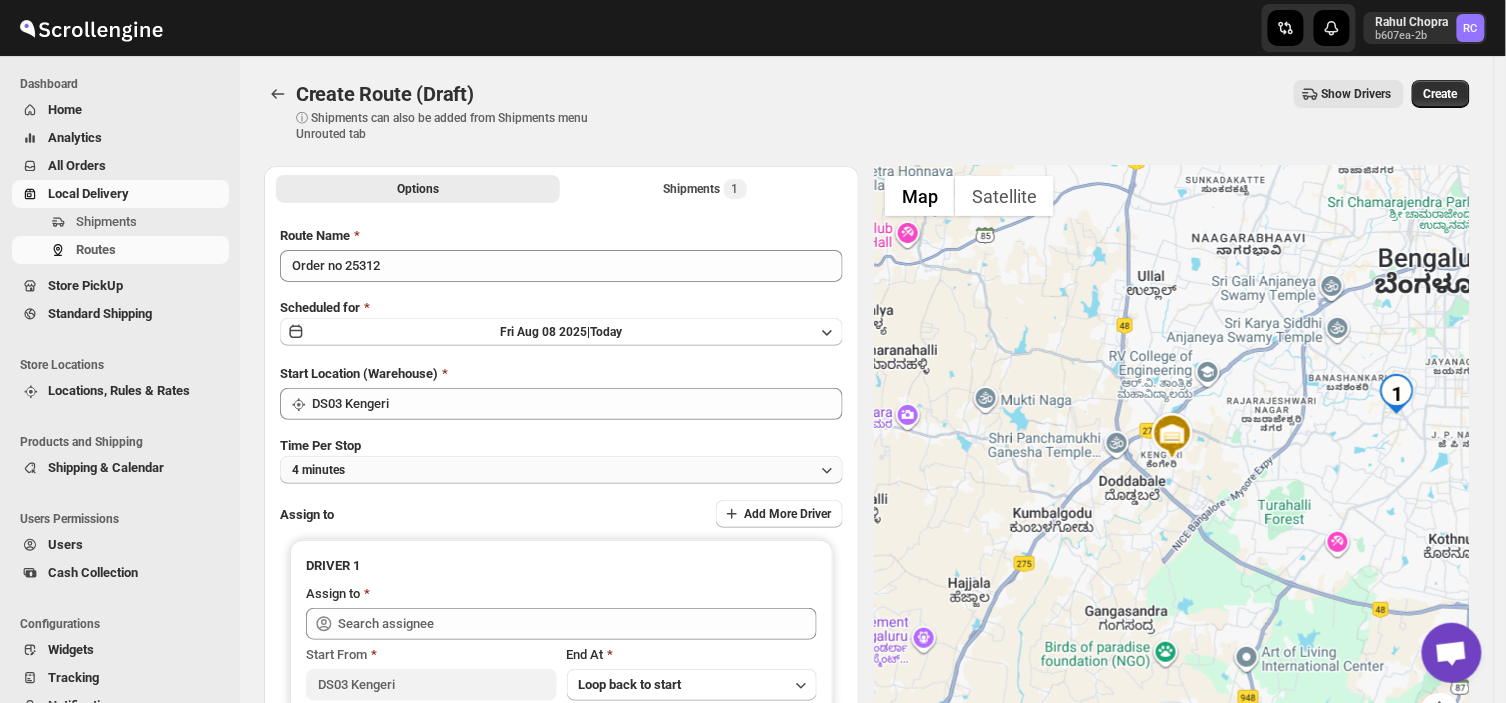 click on "4 minutes" at bounding box center (561, 470) 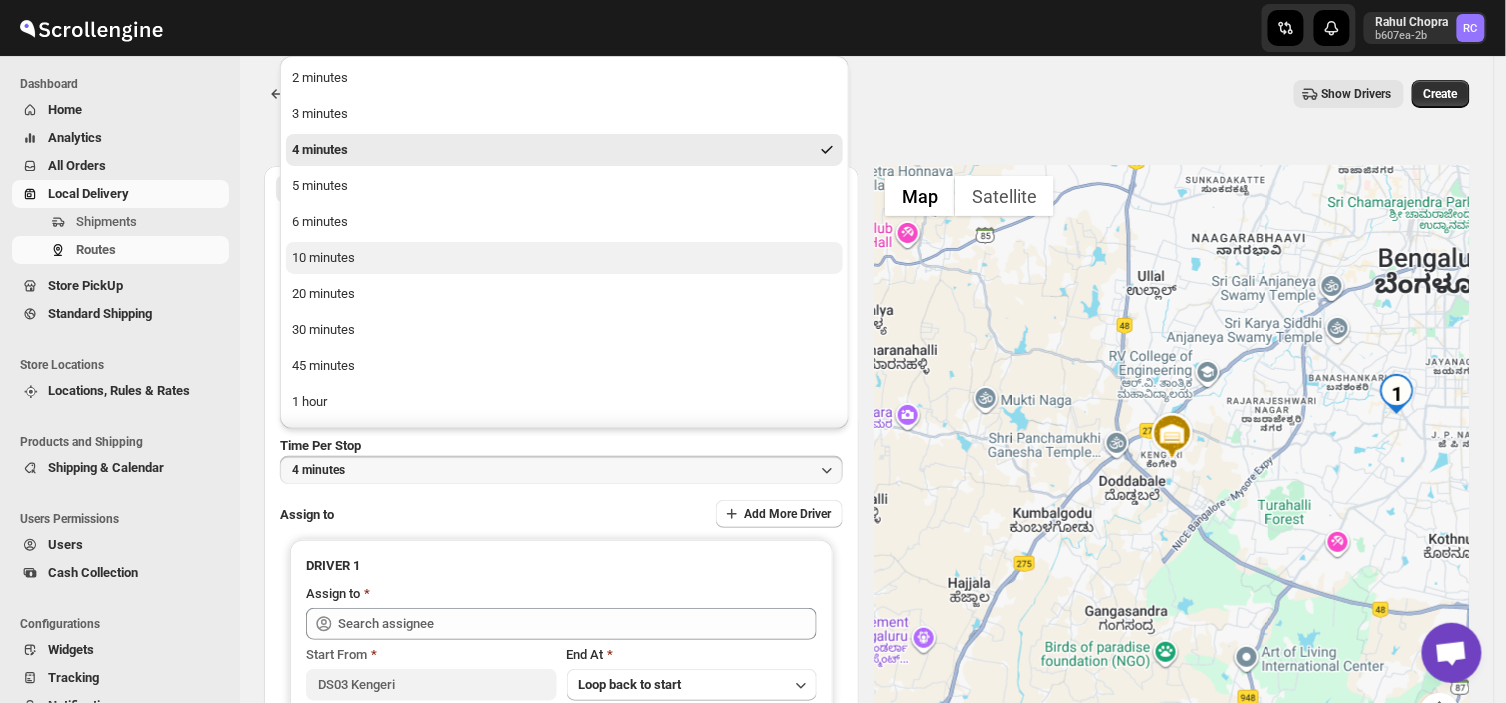 click on "10 minutes" at bounding box center (564, 258) 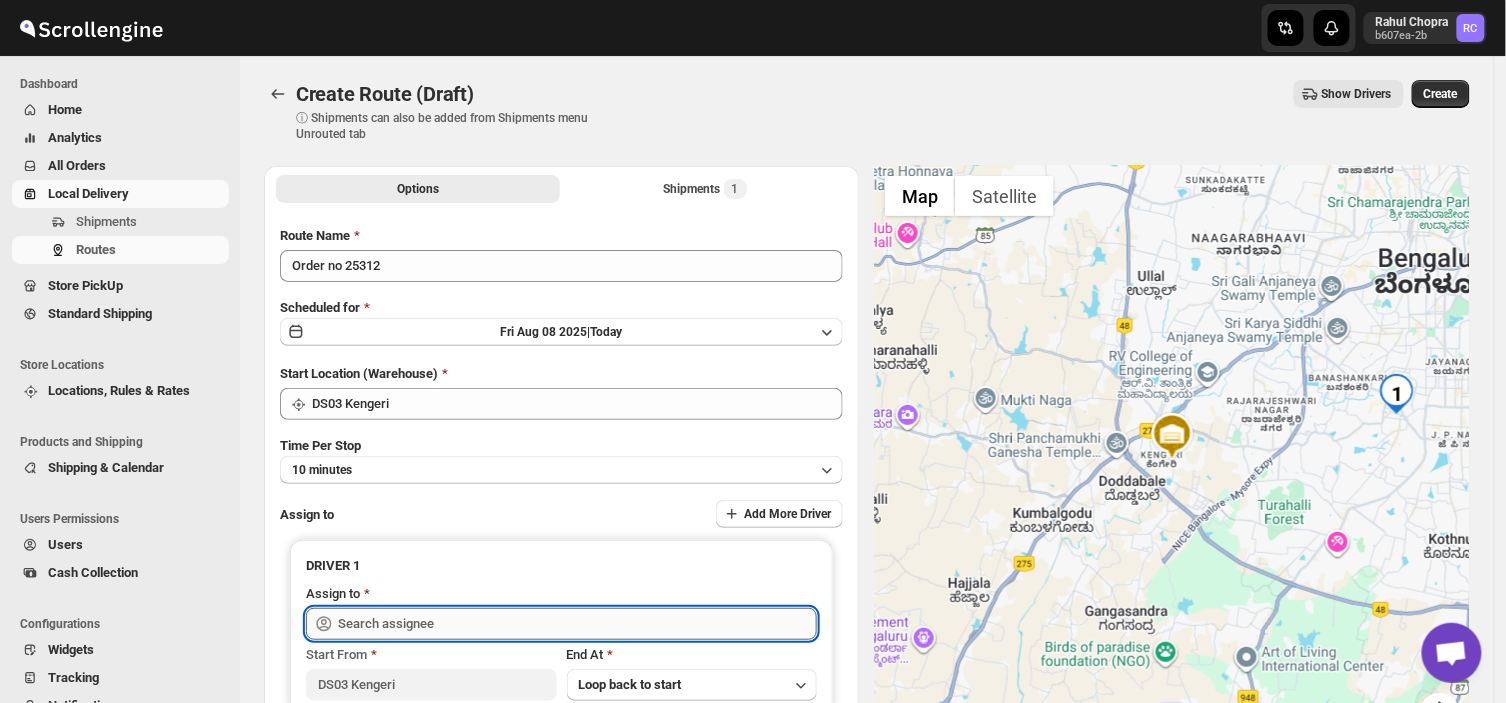 click at bounding box center (577, 624) 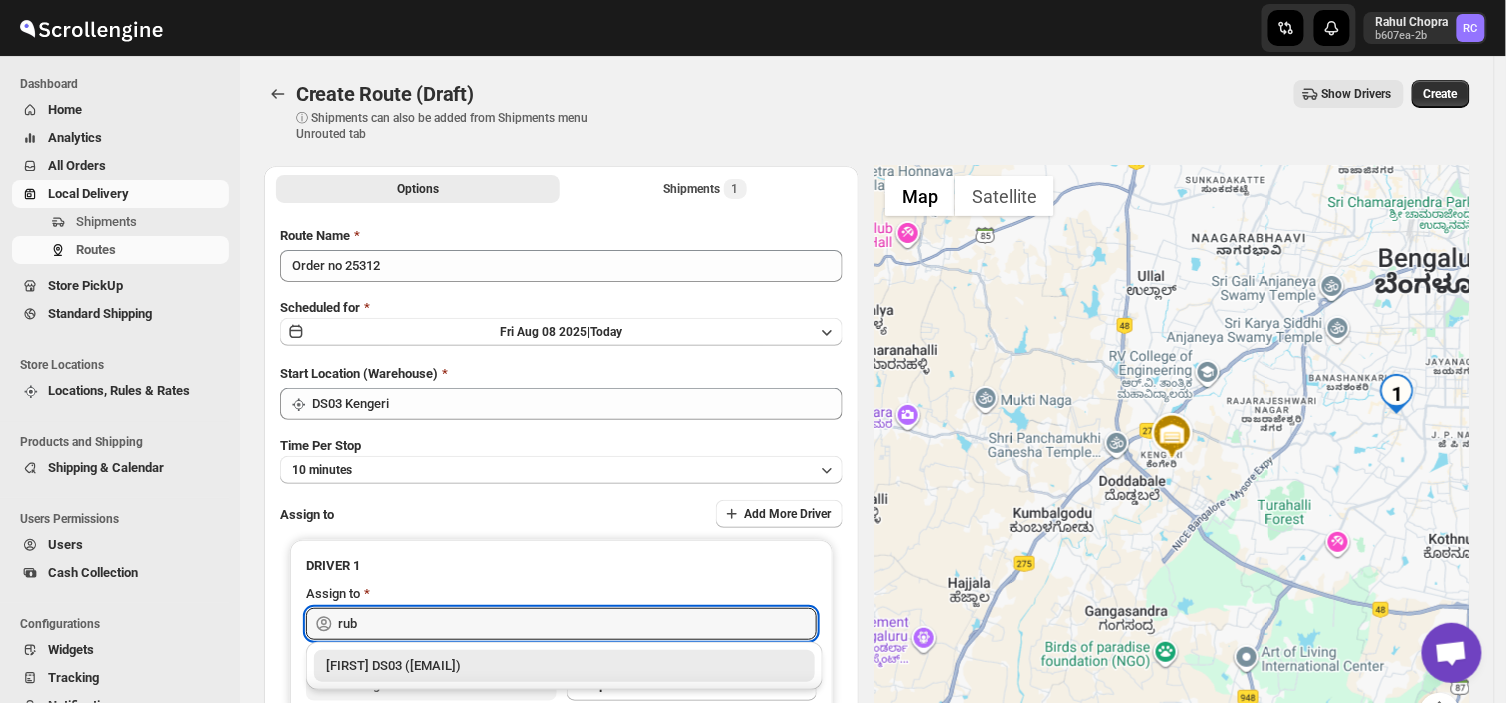 click on "[FIRST] DS03 ([EMAIL])" at bounding box center [564, 666] 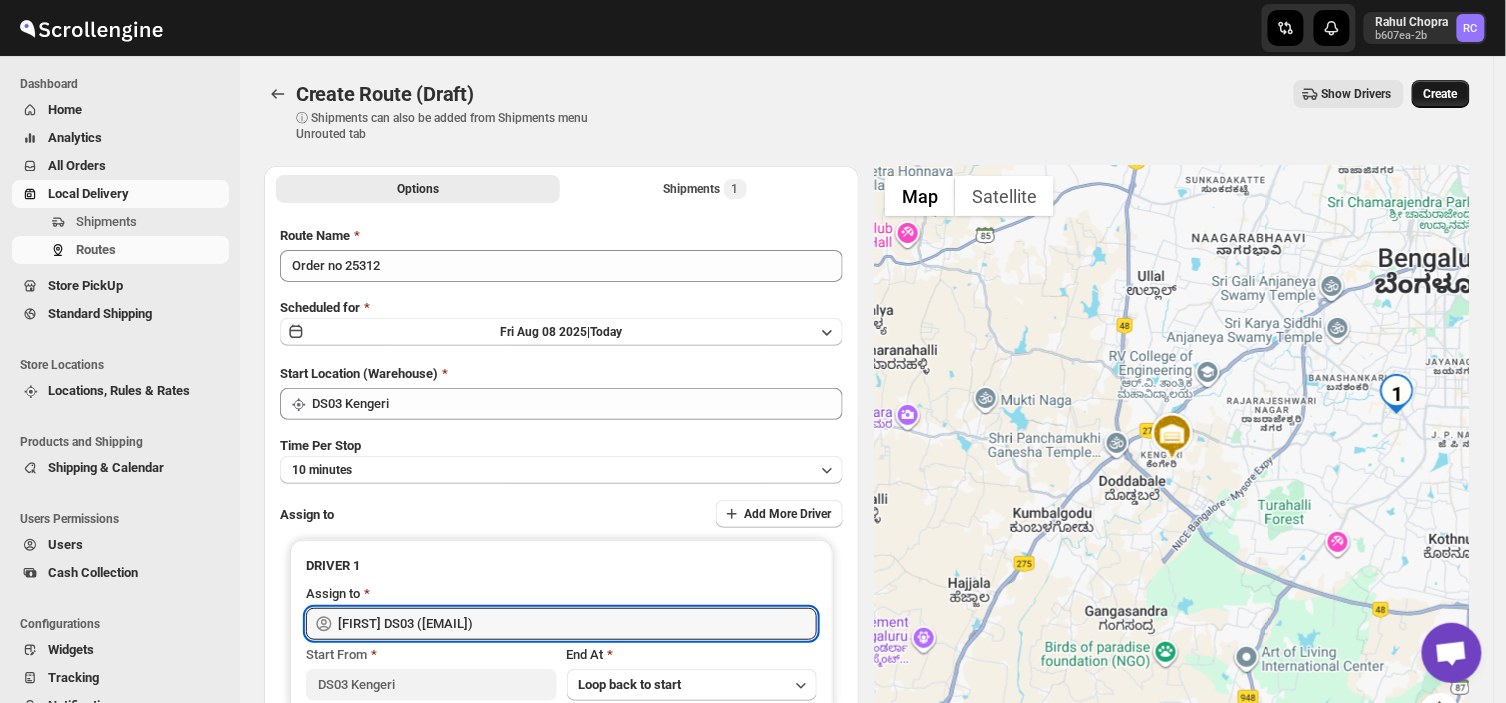 type on "[FIRST] DS03 ([EMAIL])" 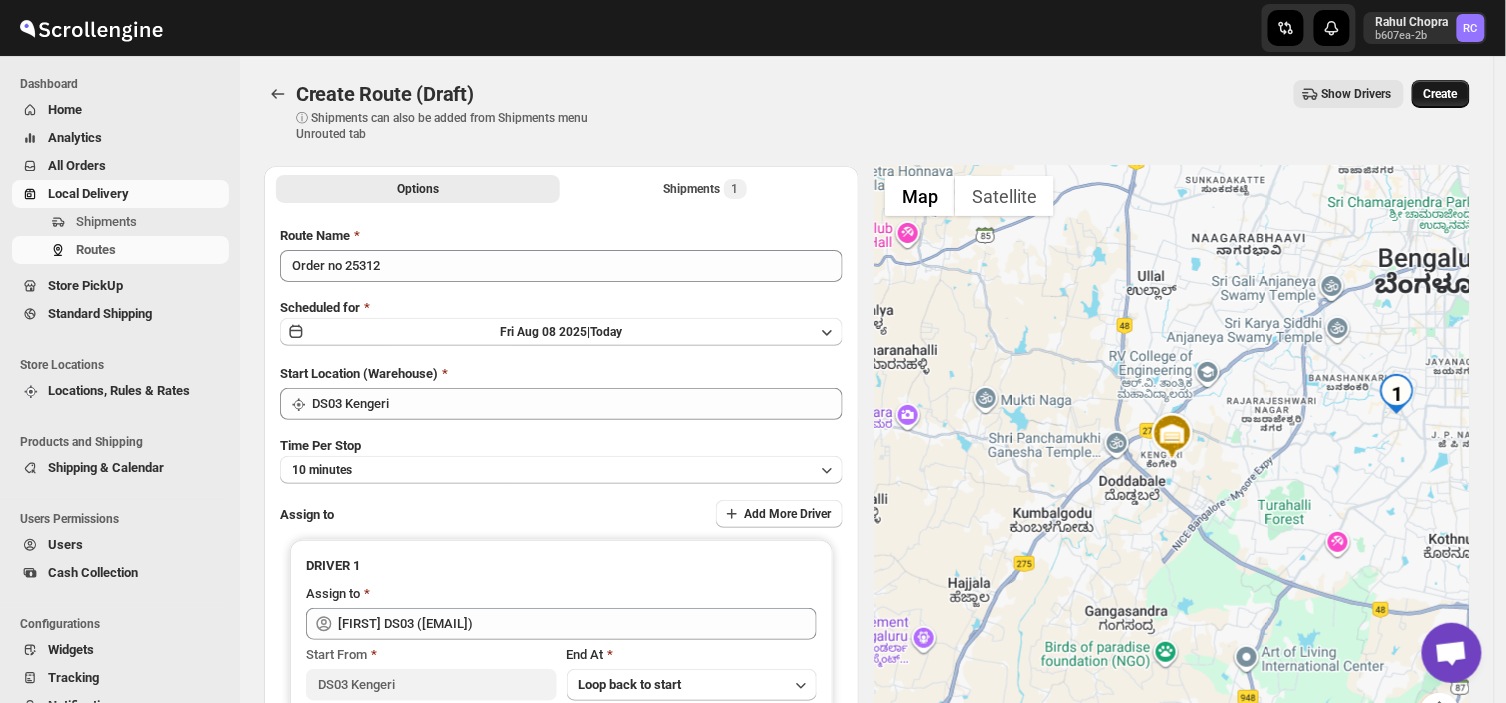 click on "Create" at bounding box center [1441, 94] 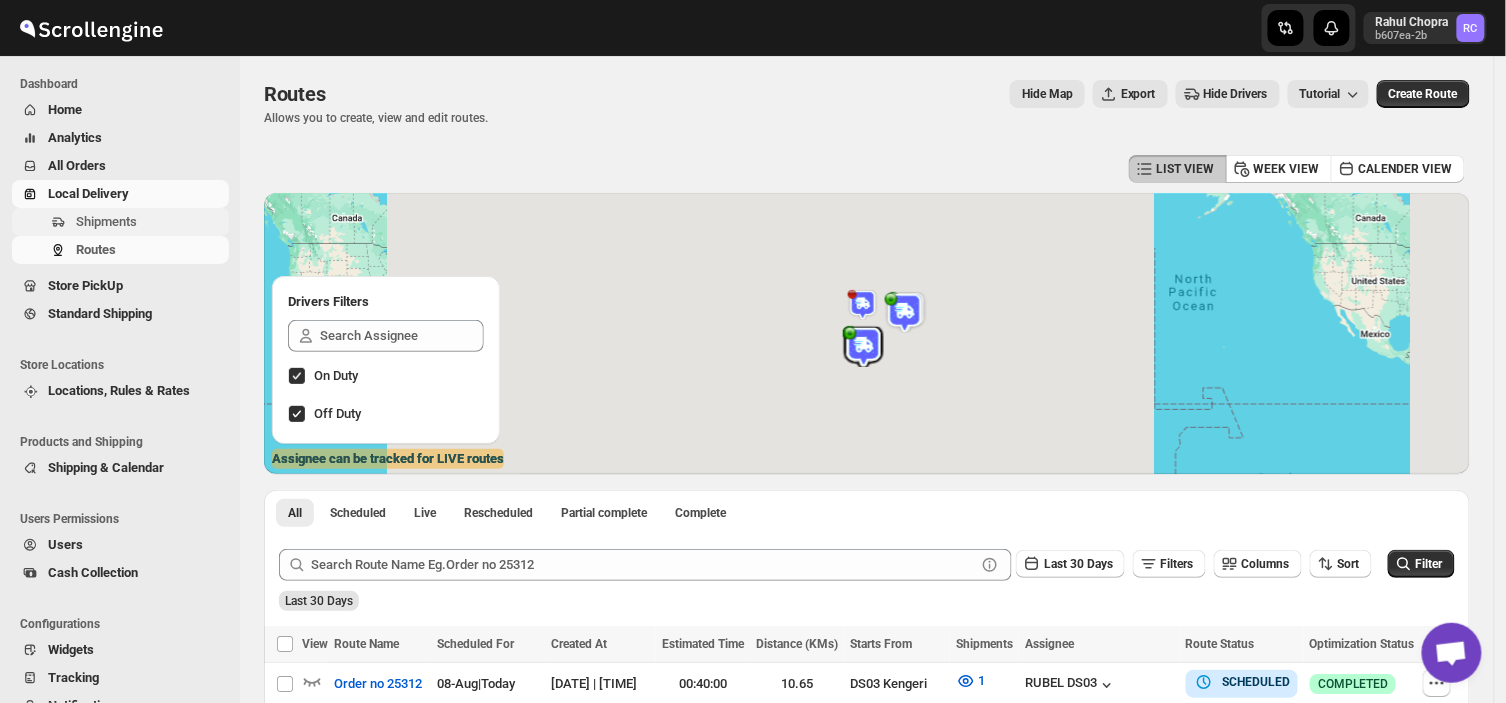 click on "Shipments" at bounding box center [106, 221] 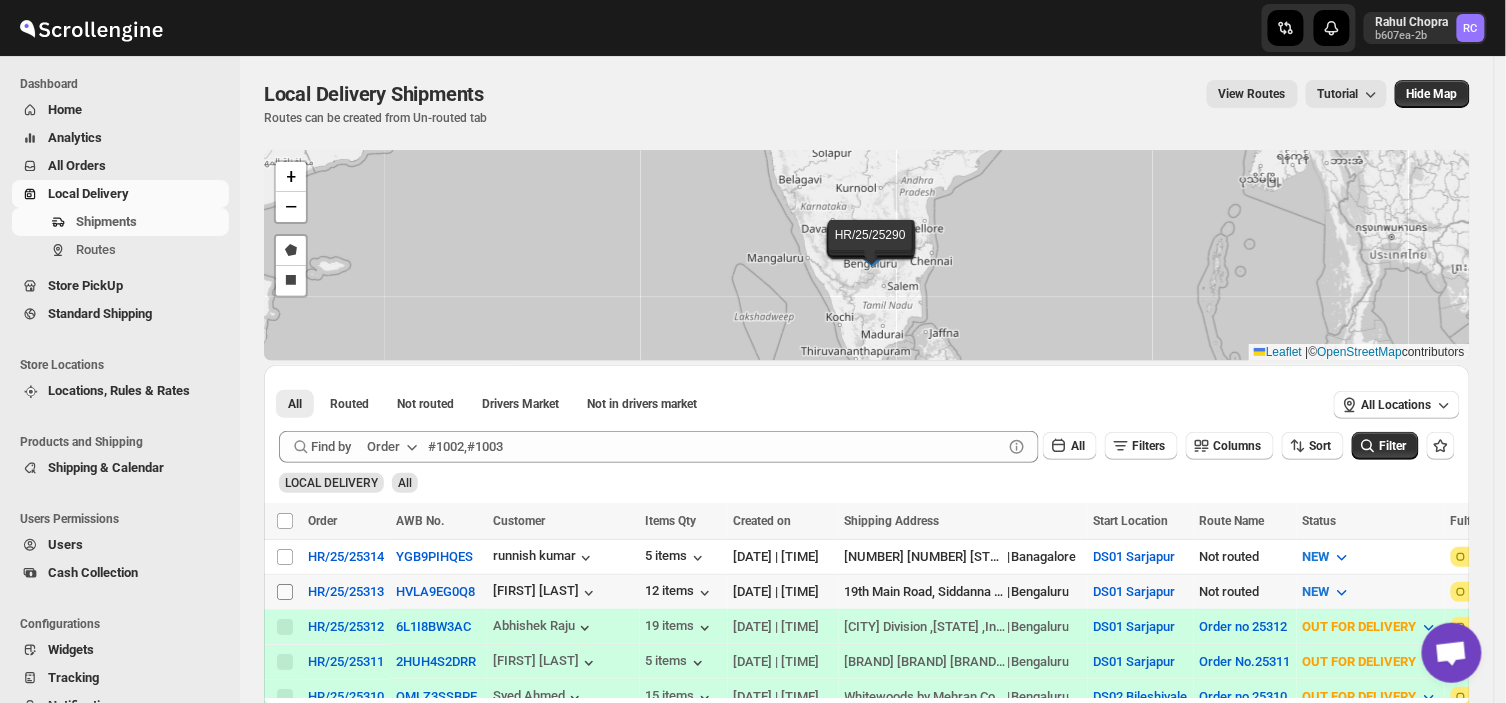 click on "Select shipment" at bounding box center (285, 592) 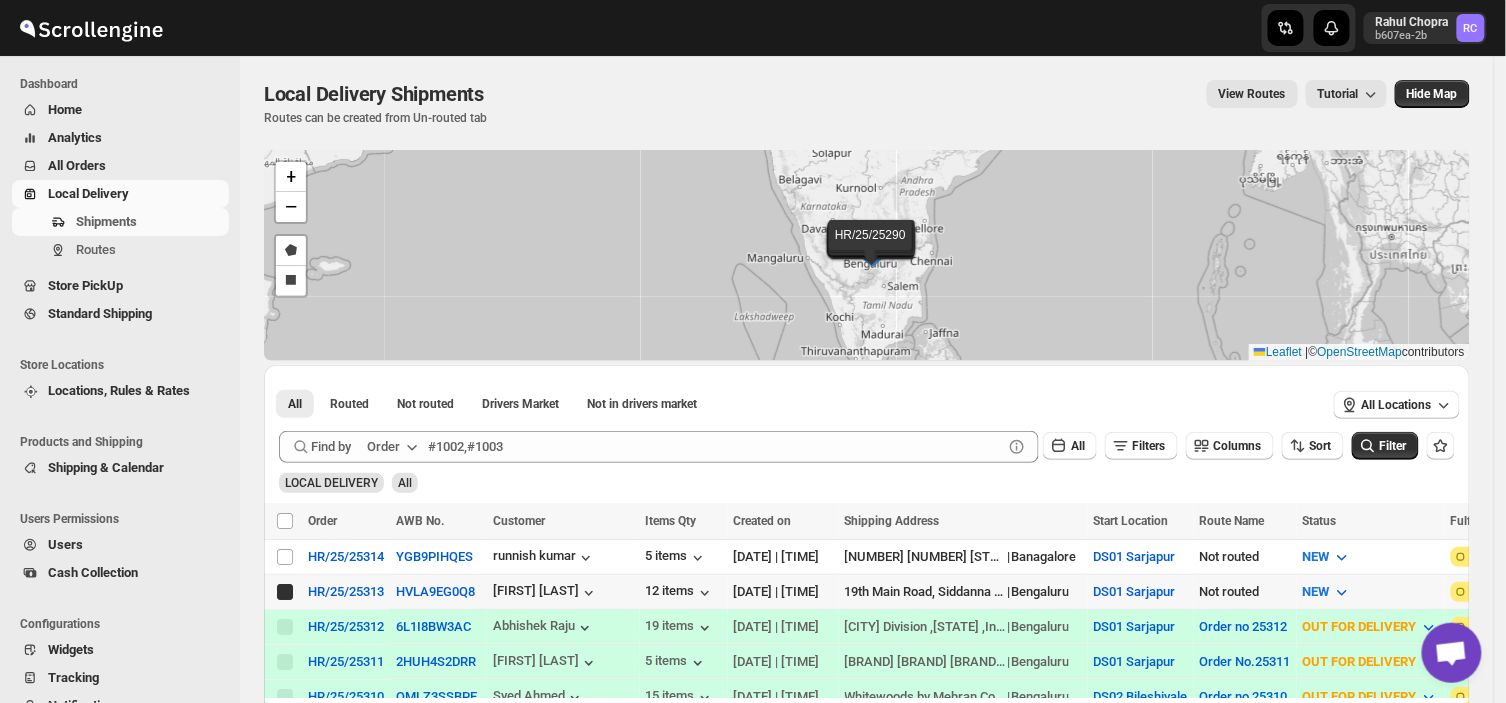 checkbox on "true" 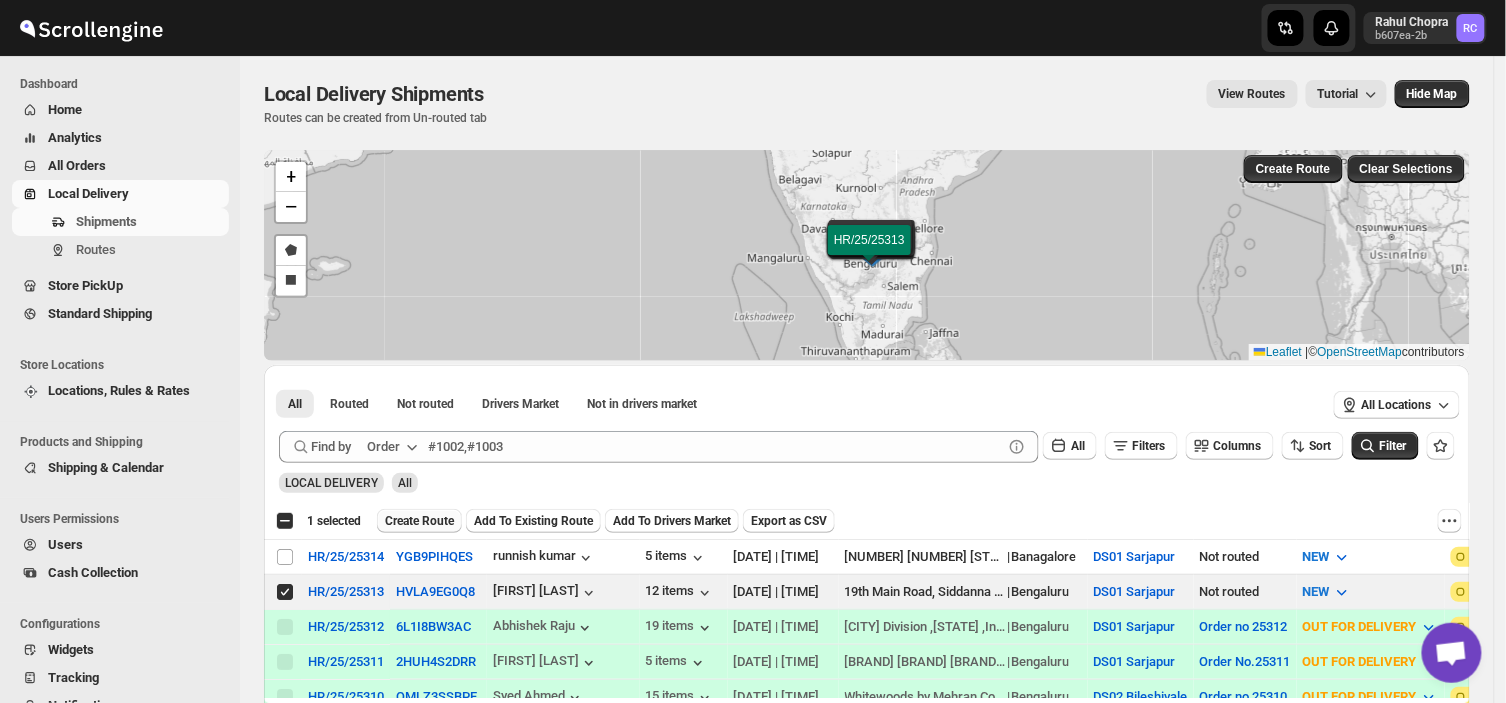 click on "Create Route" at bounding box center [419, 521] 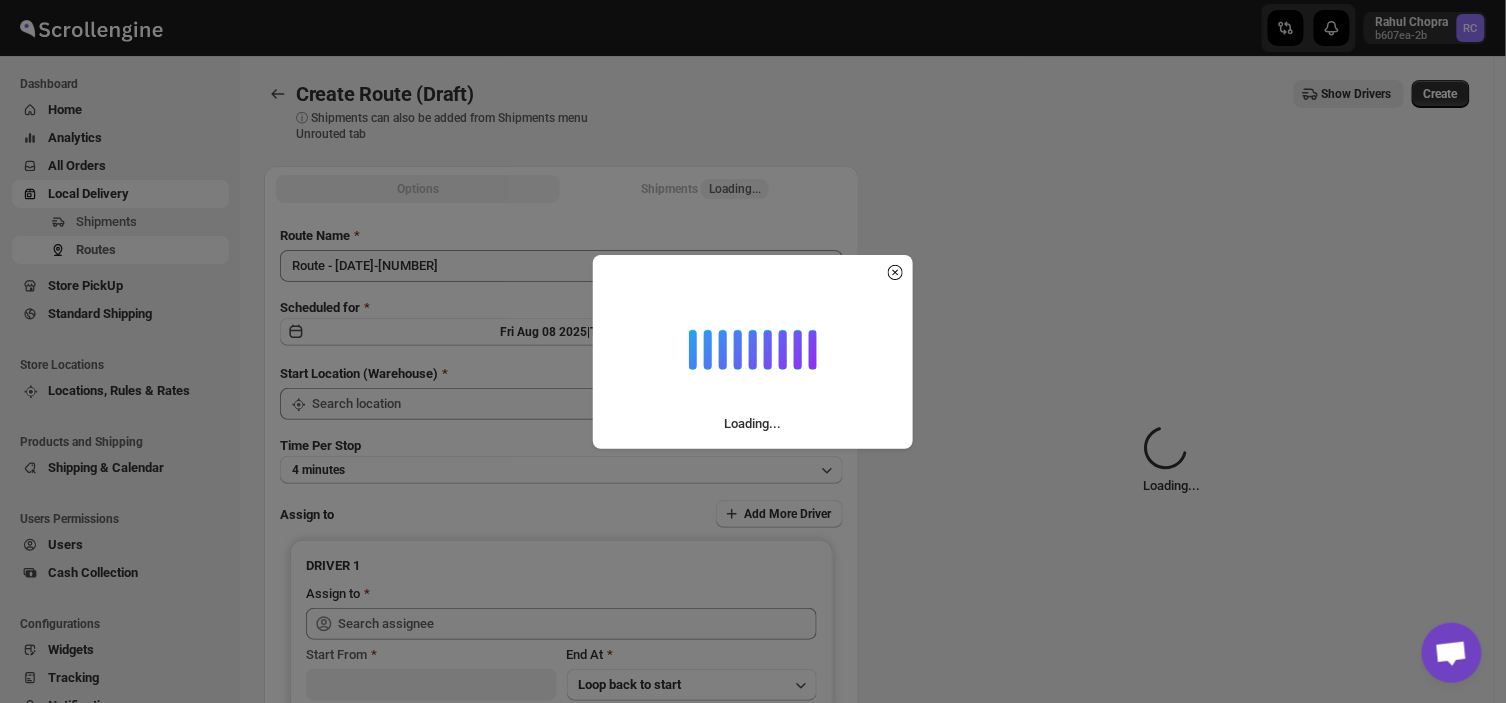 type on "DS01 Sarjapur" 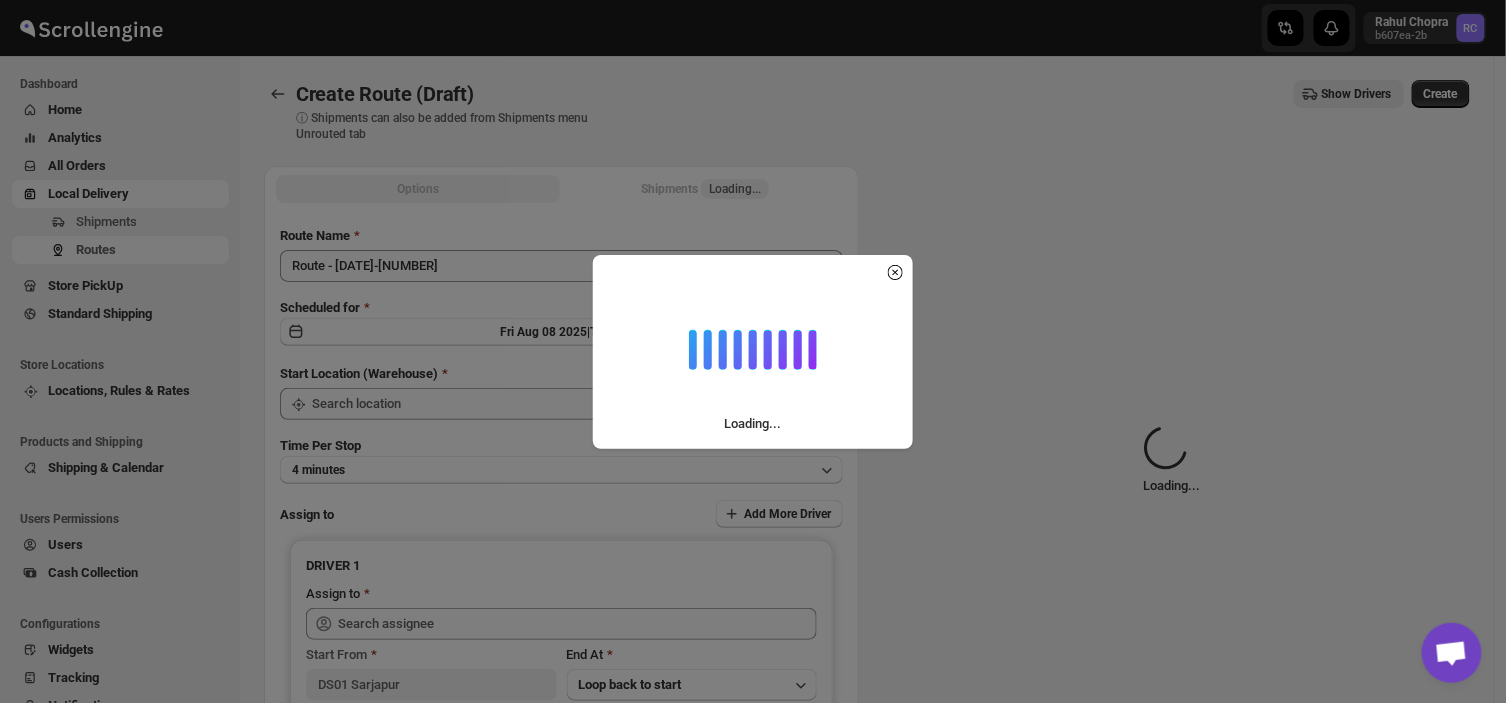 type on "DS01 Sarjapur" 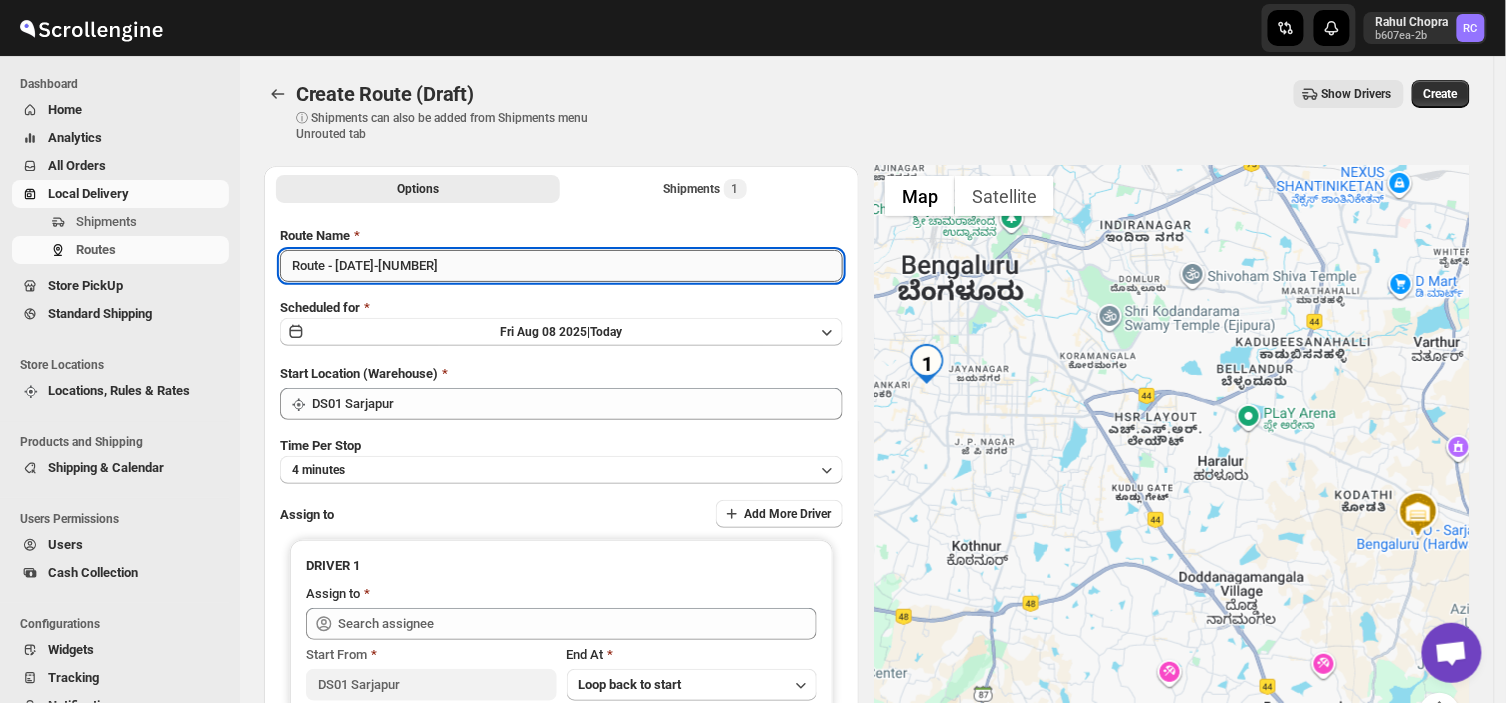 click on "Route - [DATE]-[NUMBER]" at bounding box center [561, 266] 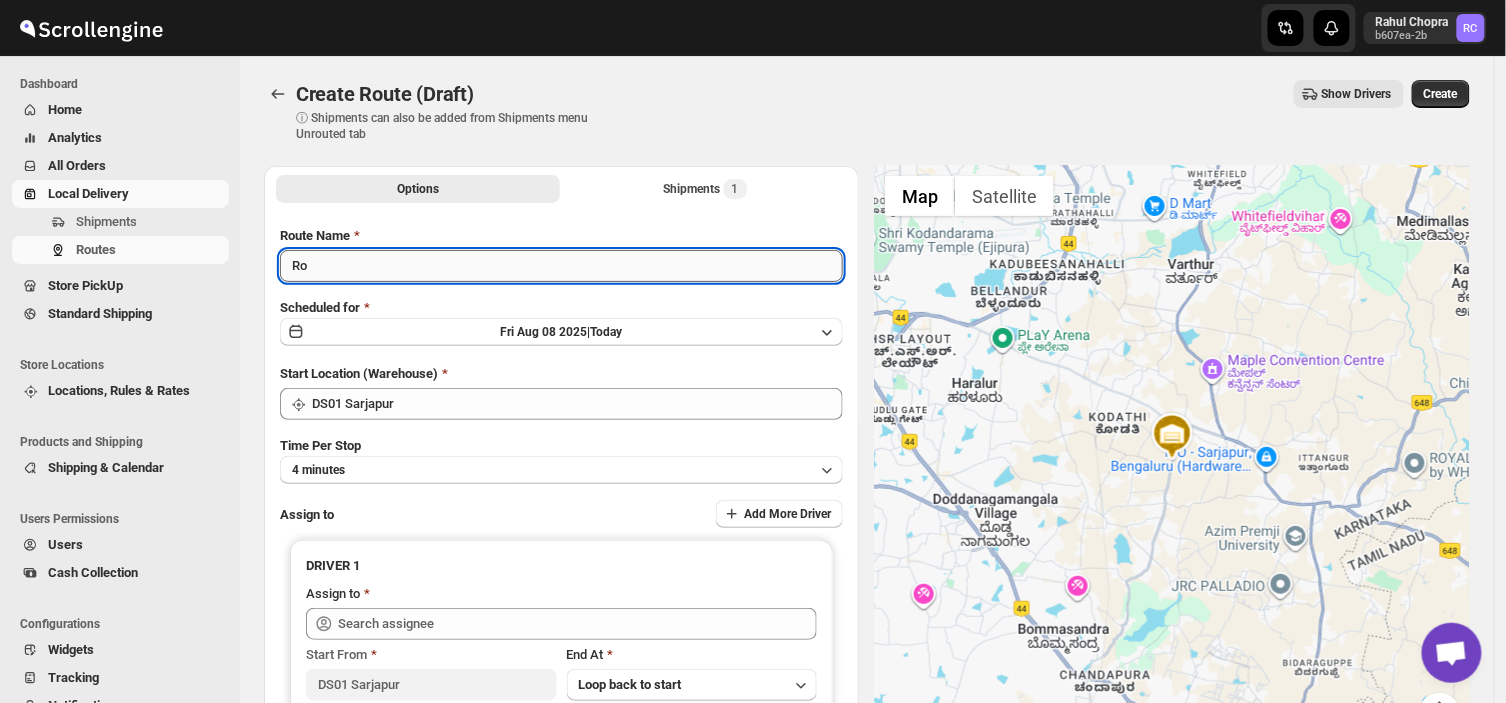 type on "R" 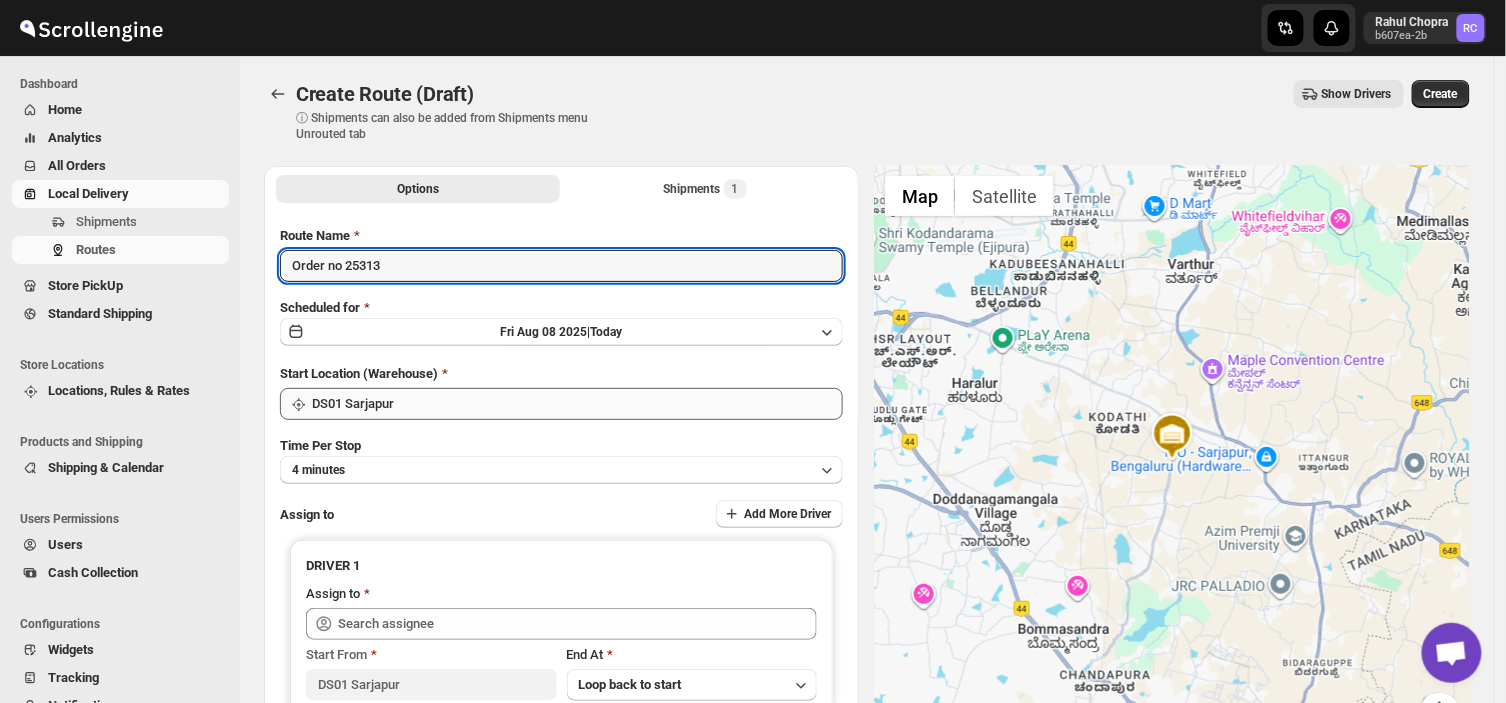 type on "Order no 25313" 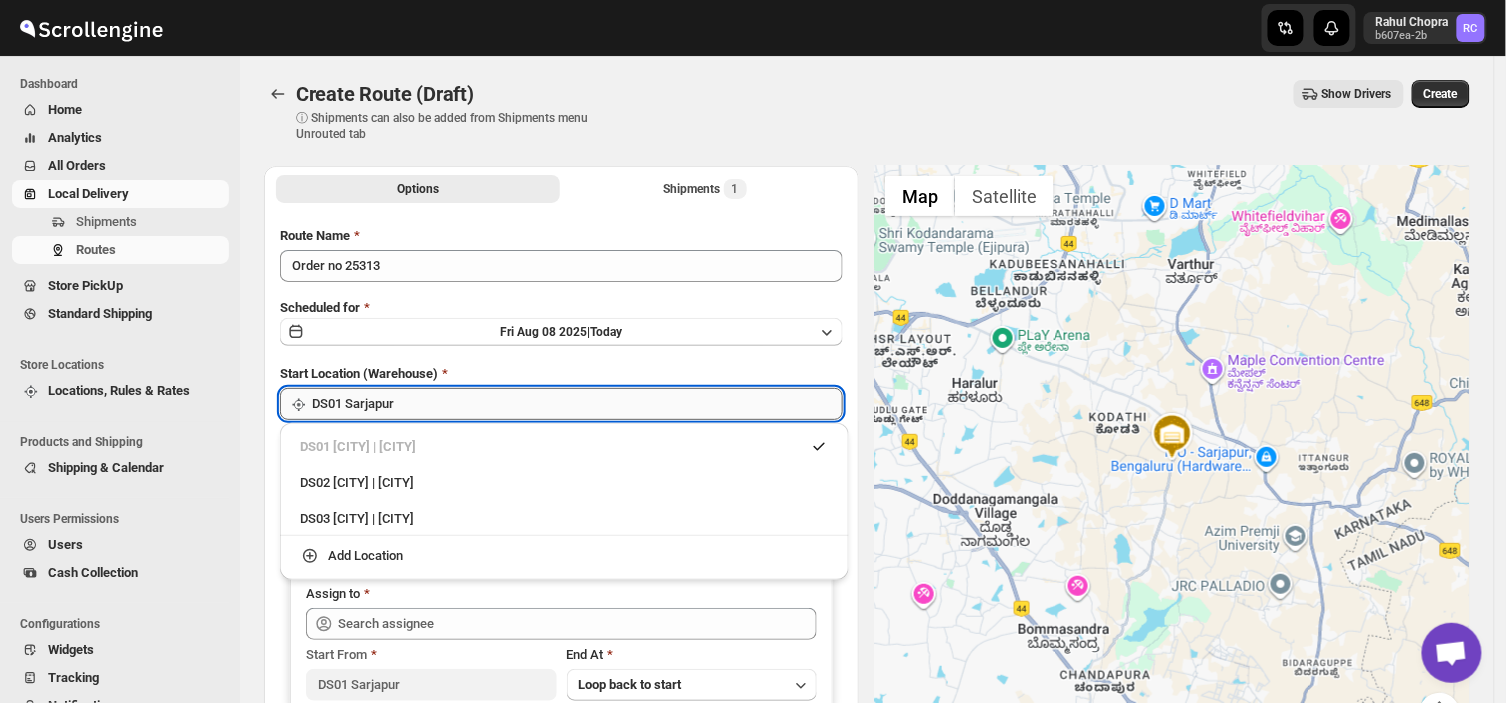 click on "DS01 Sarjapur" at bounding box center (577, 404) 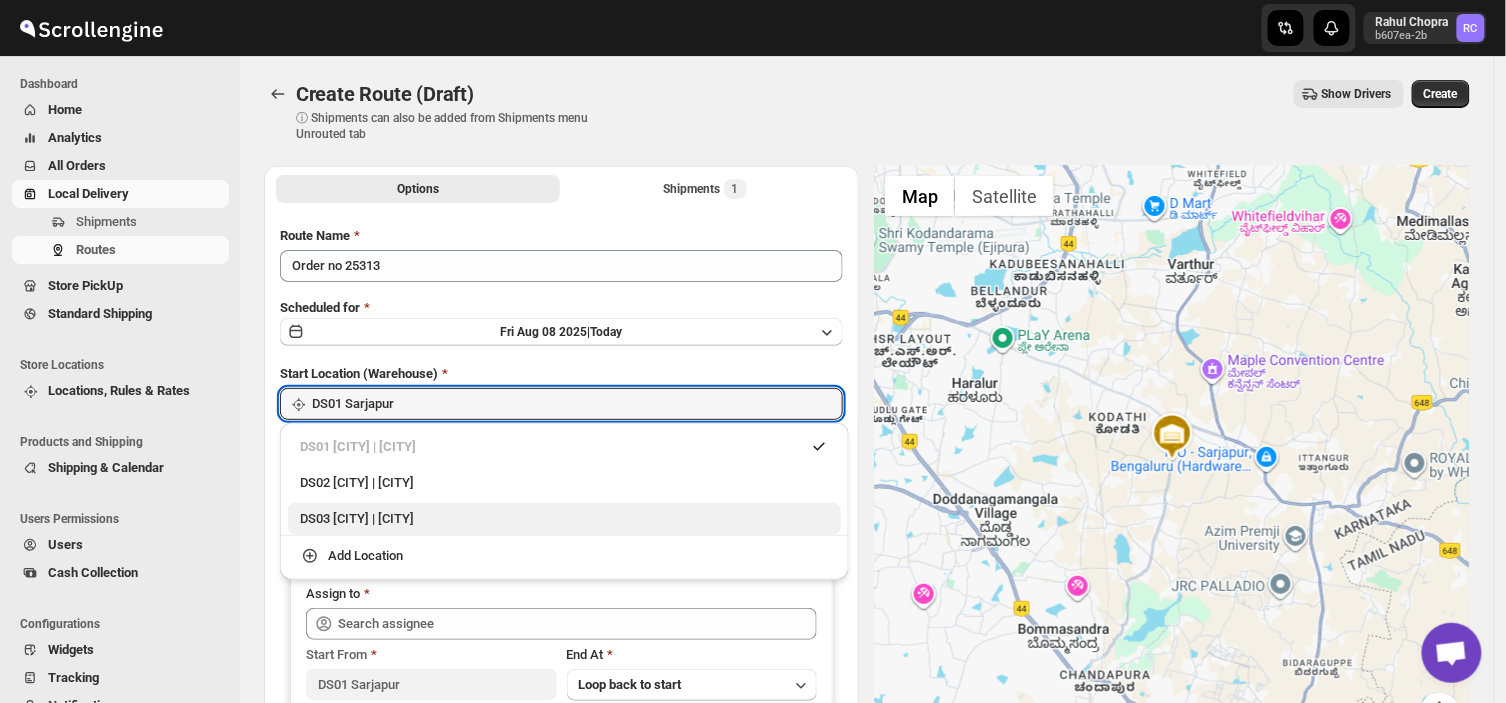 click on "DS03 [CITY] | [CITY]" at bounding box center [564, 519] 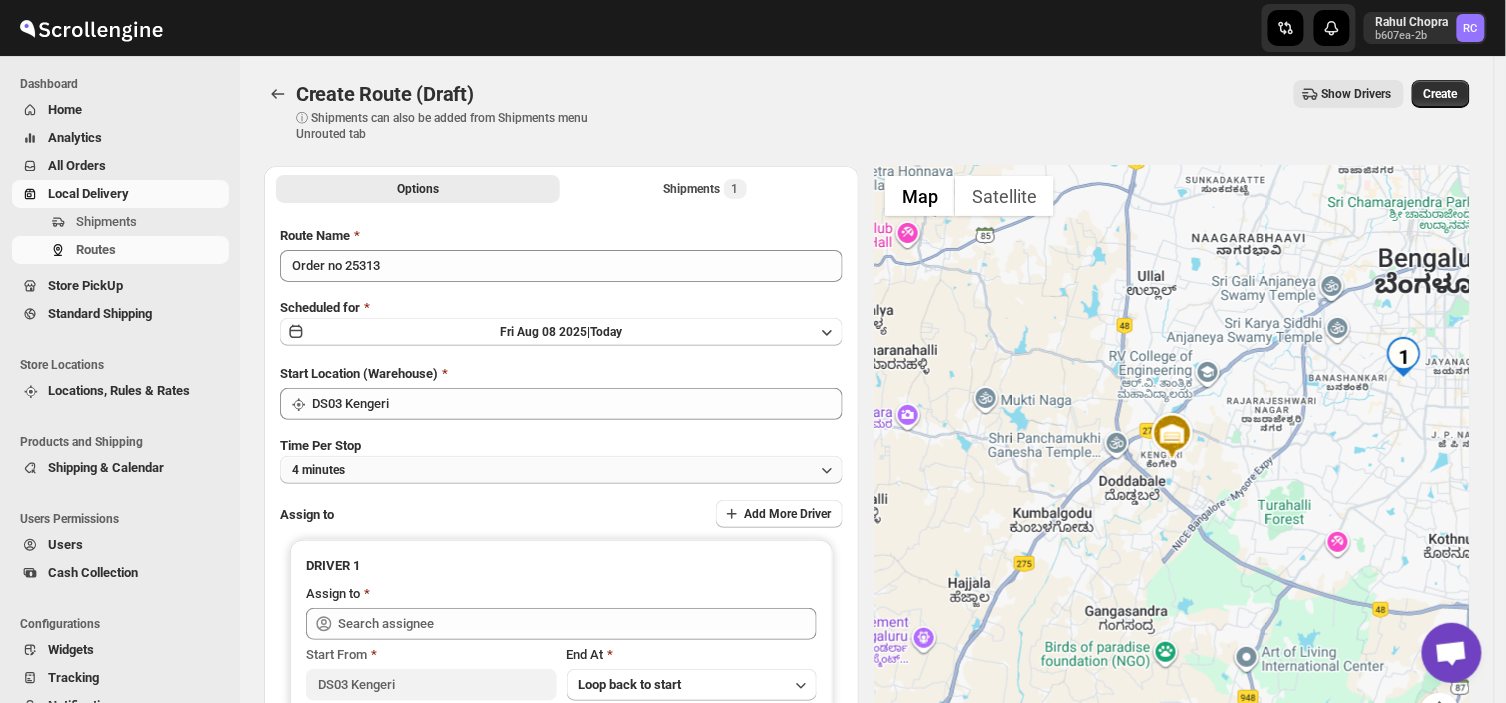 click on "4 minutes" at bounding box center (561, 470) 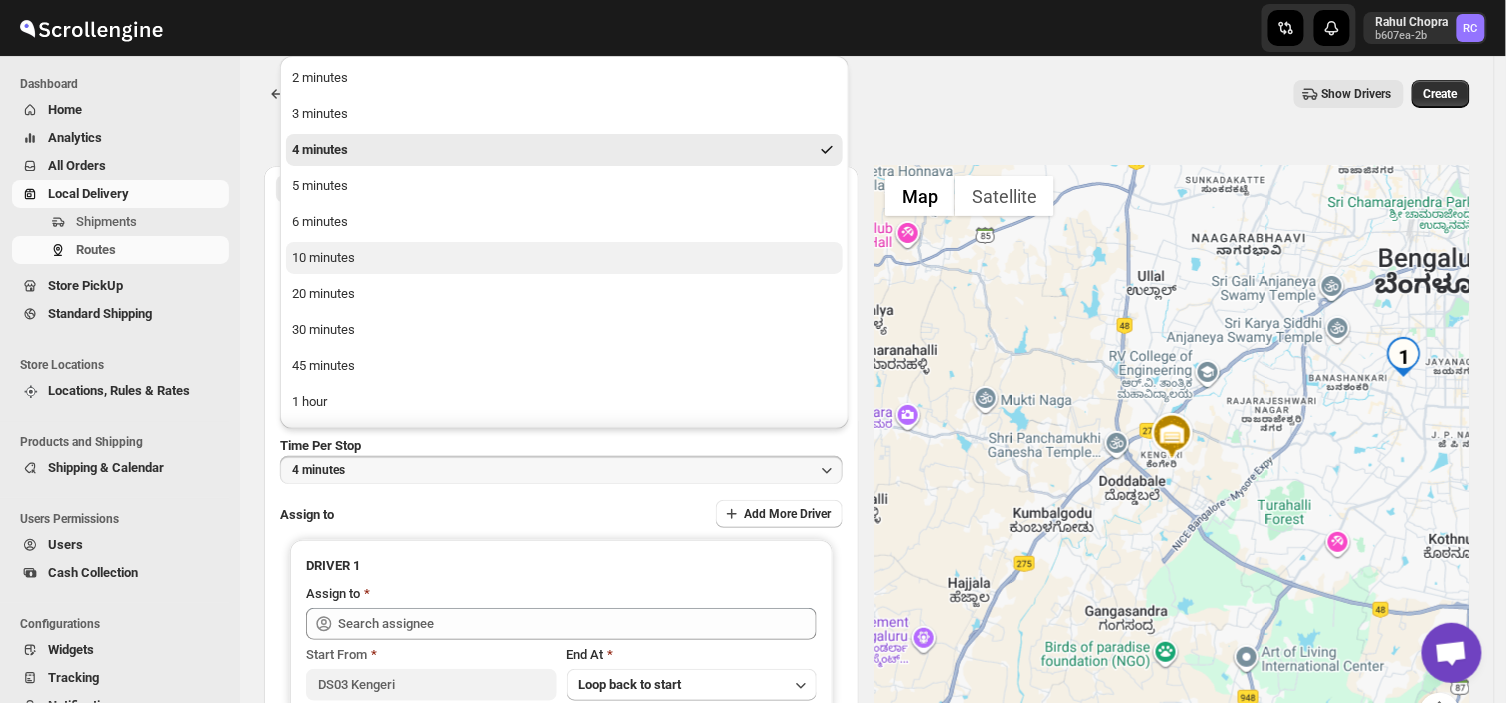 click on "10 minutes" at bounding box center (323, 258) 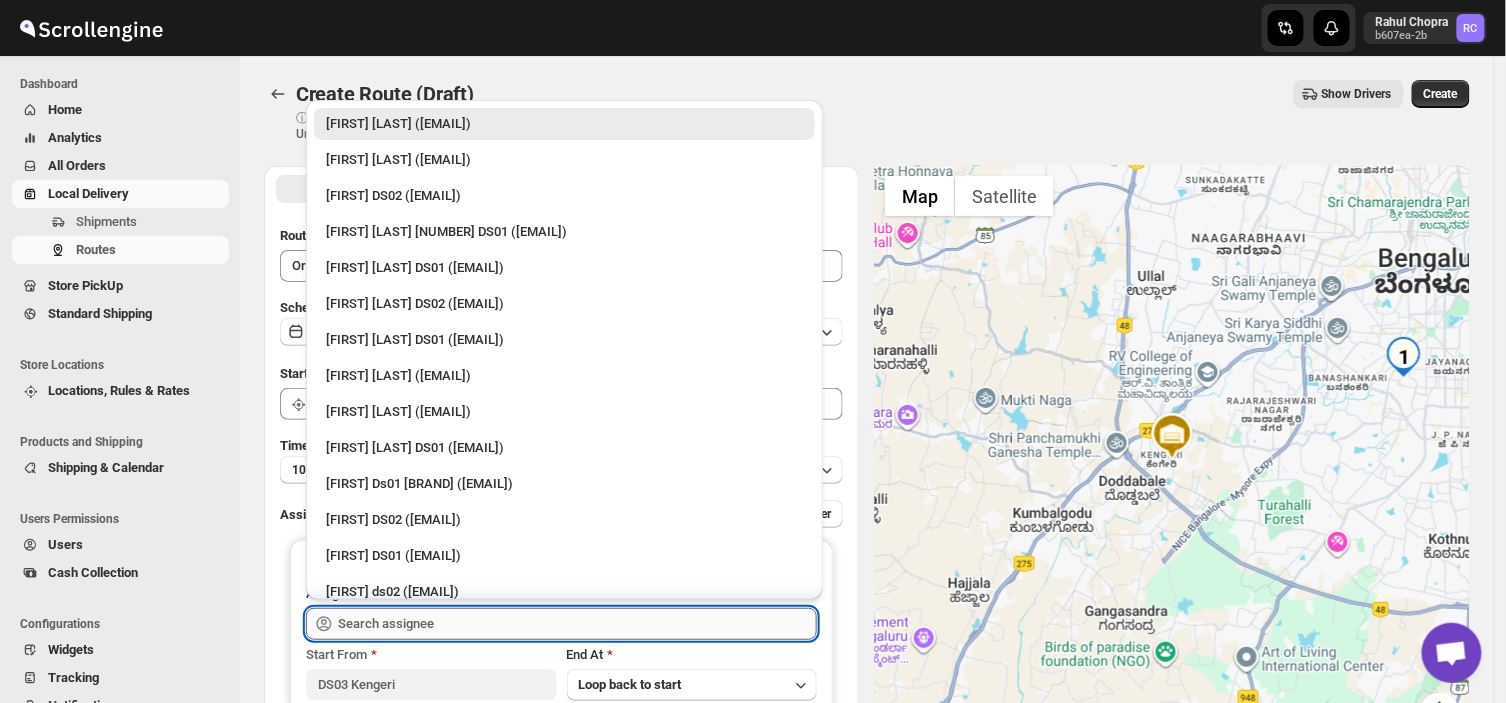 click at bounding box center (577, 624) 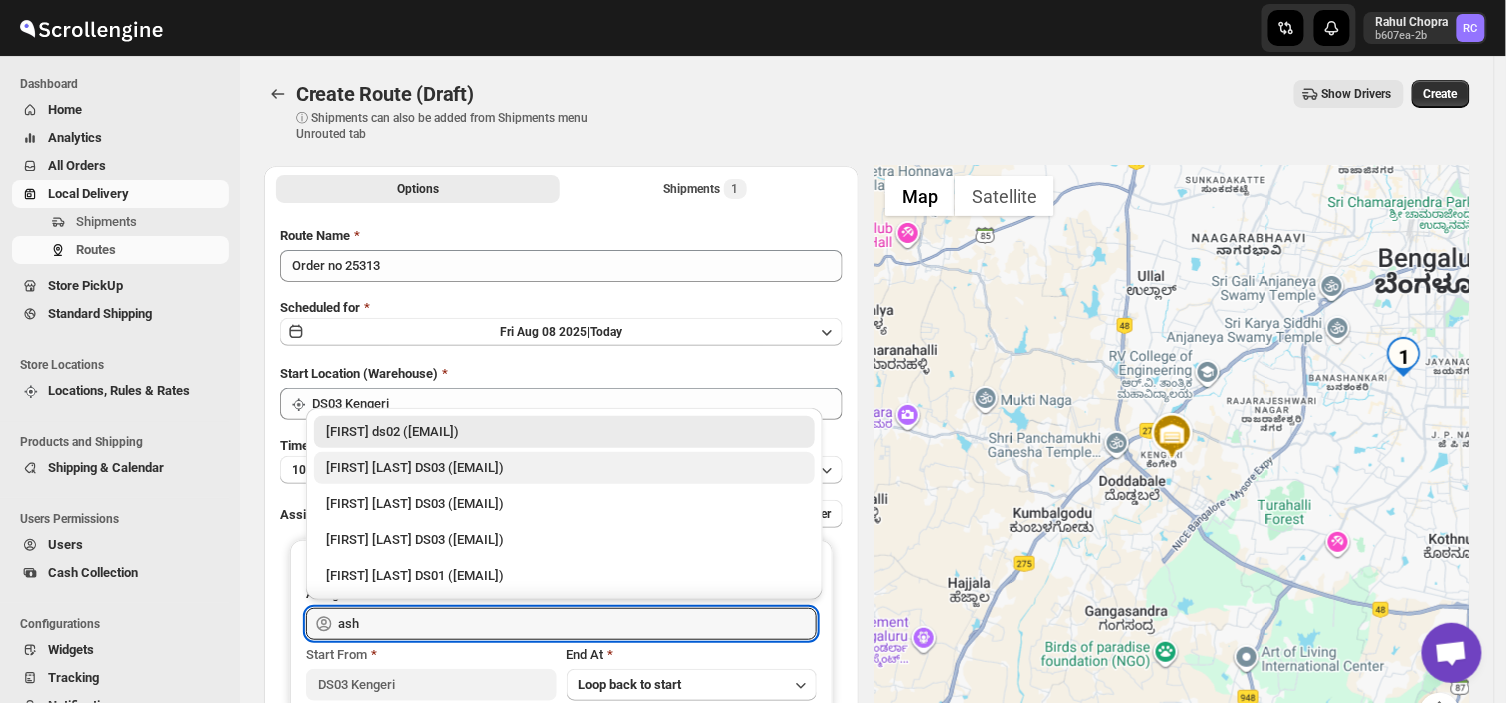 click on "[FIRST] [LAST] DS03 ([EMAIL])" at bounding box center (564, 468) 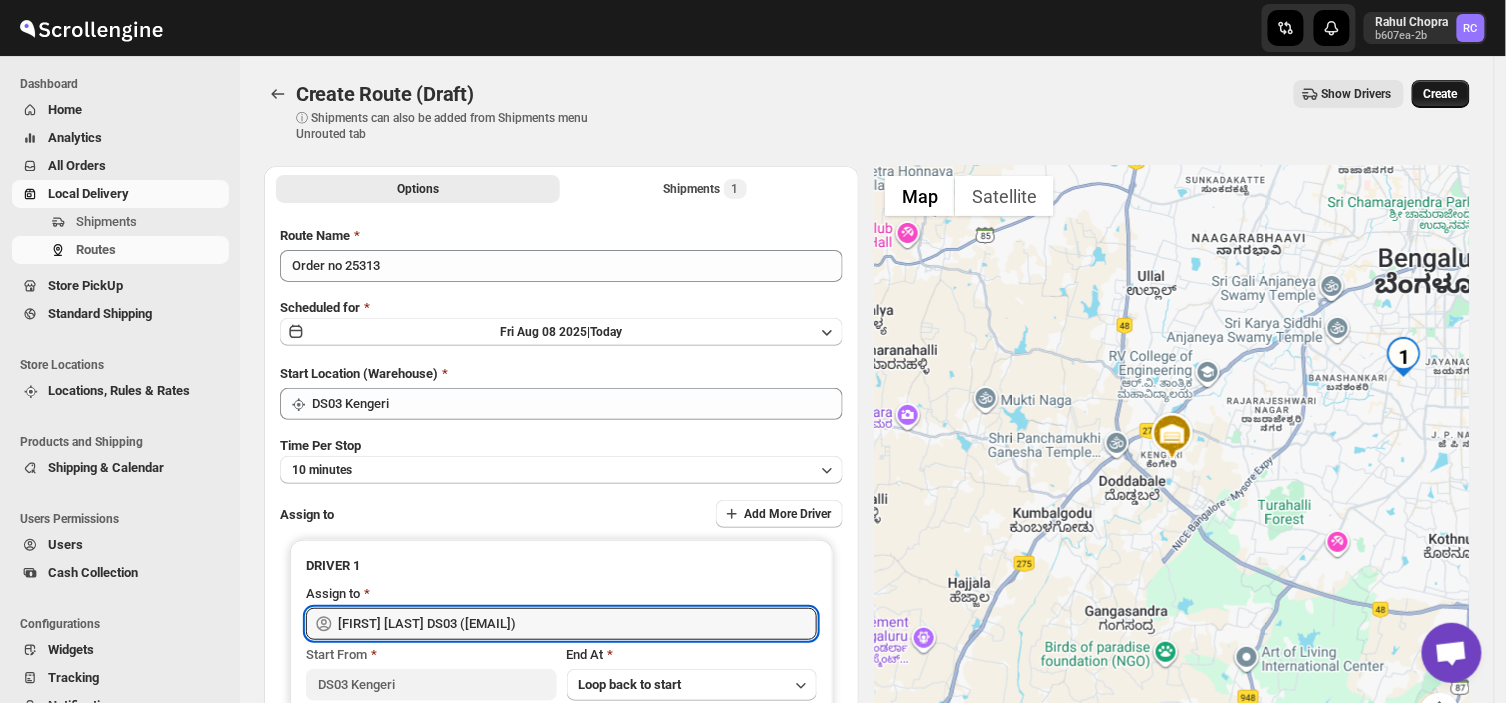 type on "[FIRST] [LAST] DS03 ([EMAIL])" 